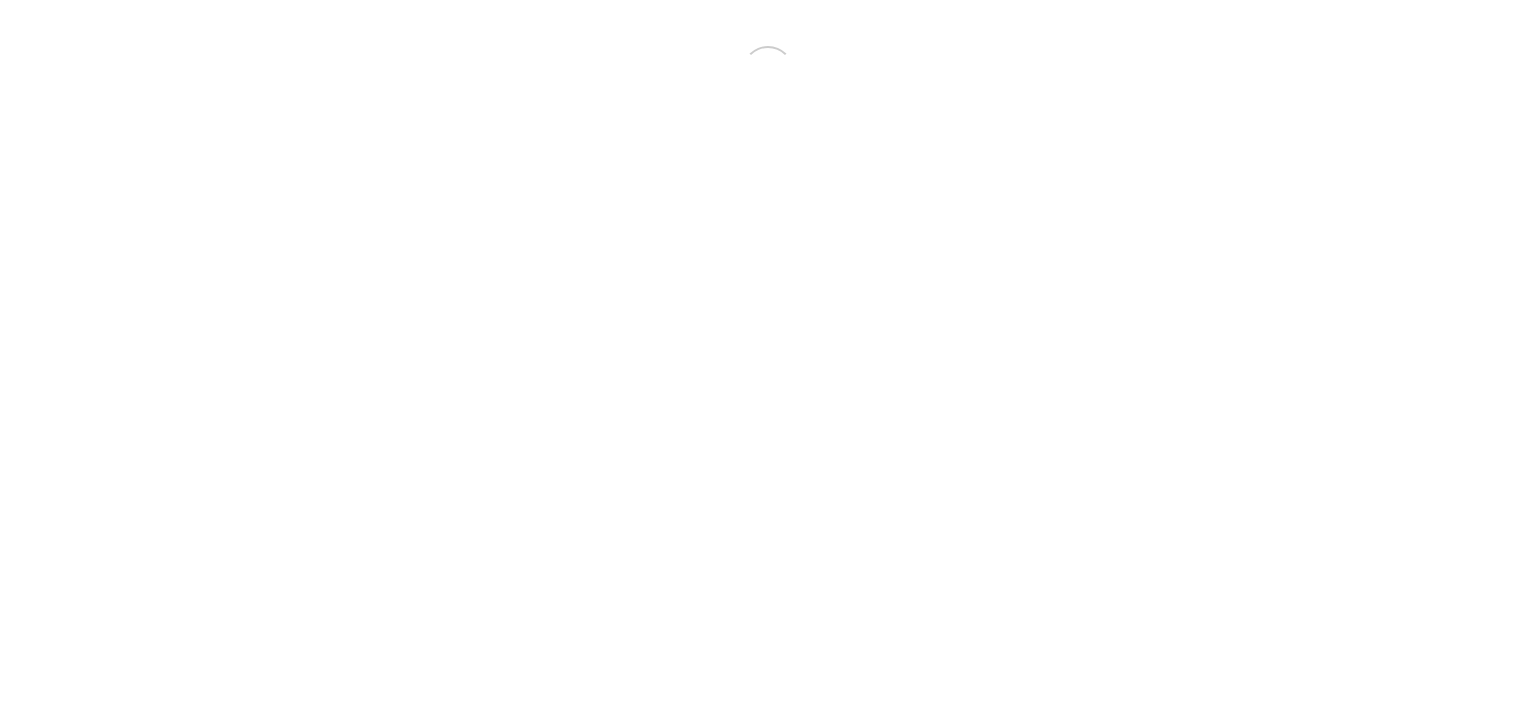 scroll, scrollTop: 0, scrollLeft: 0, axis: both 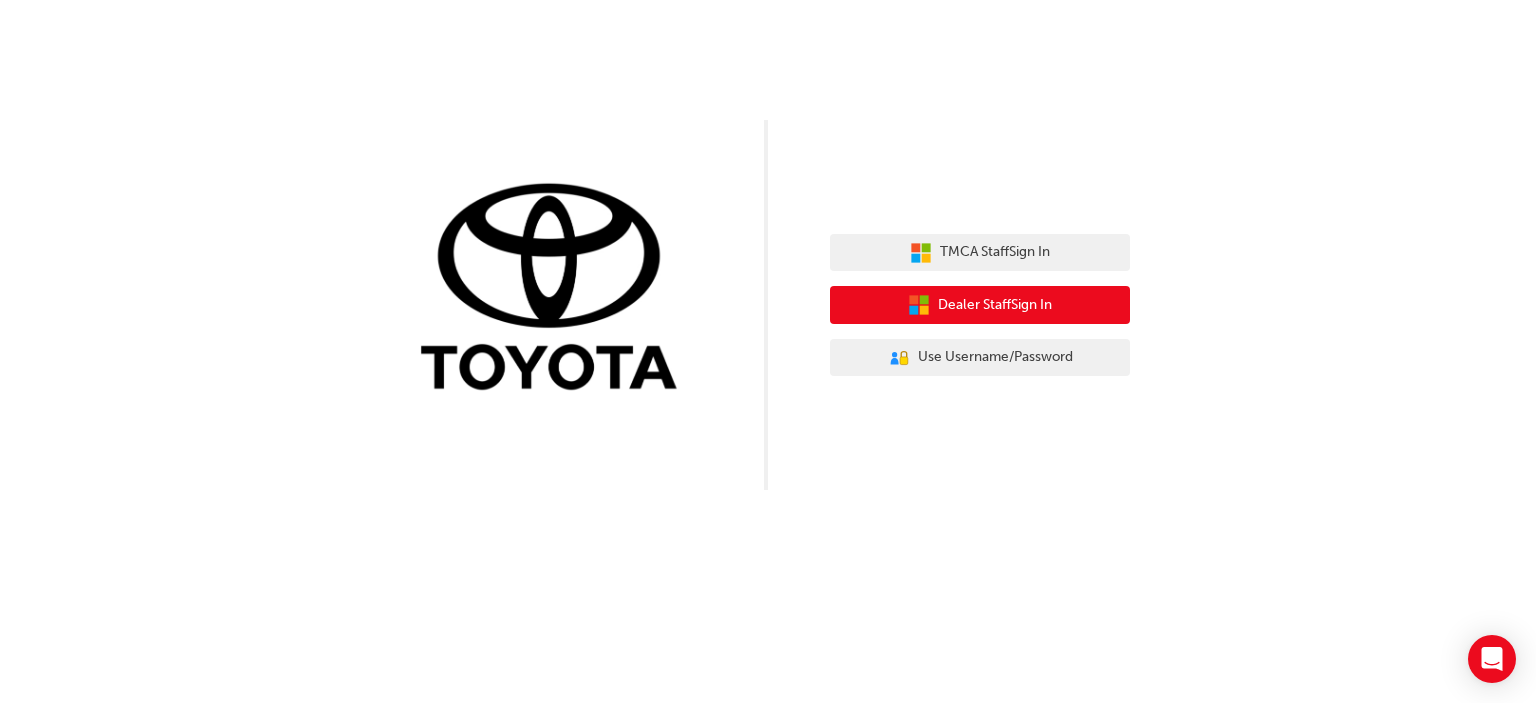 click on "Dealer Staff  Sign In" at bounding box center [995, 305] 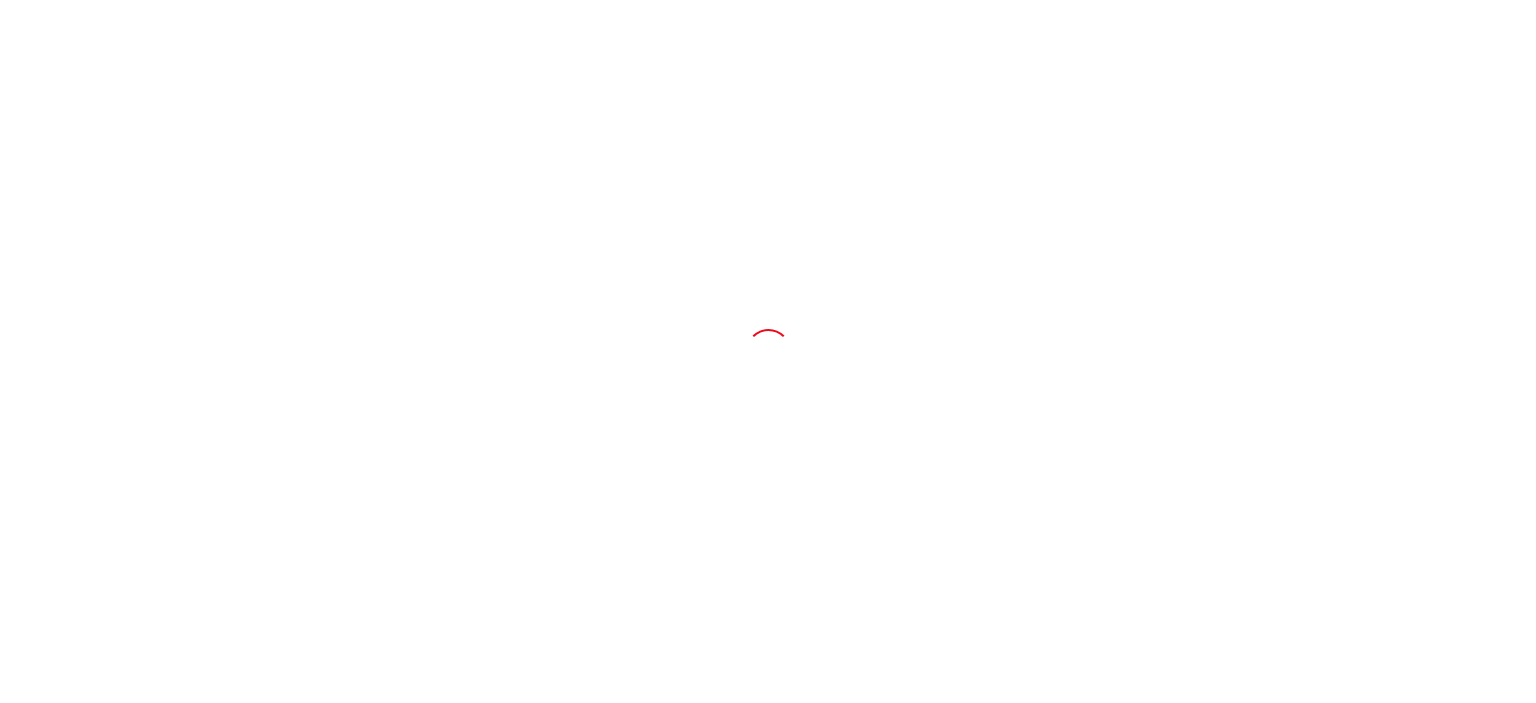 scroll, scrollTop: 0, scrollLeft: 0, axis: both 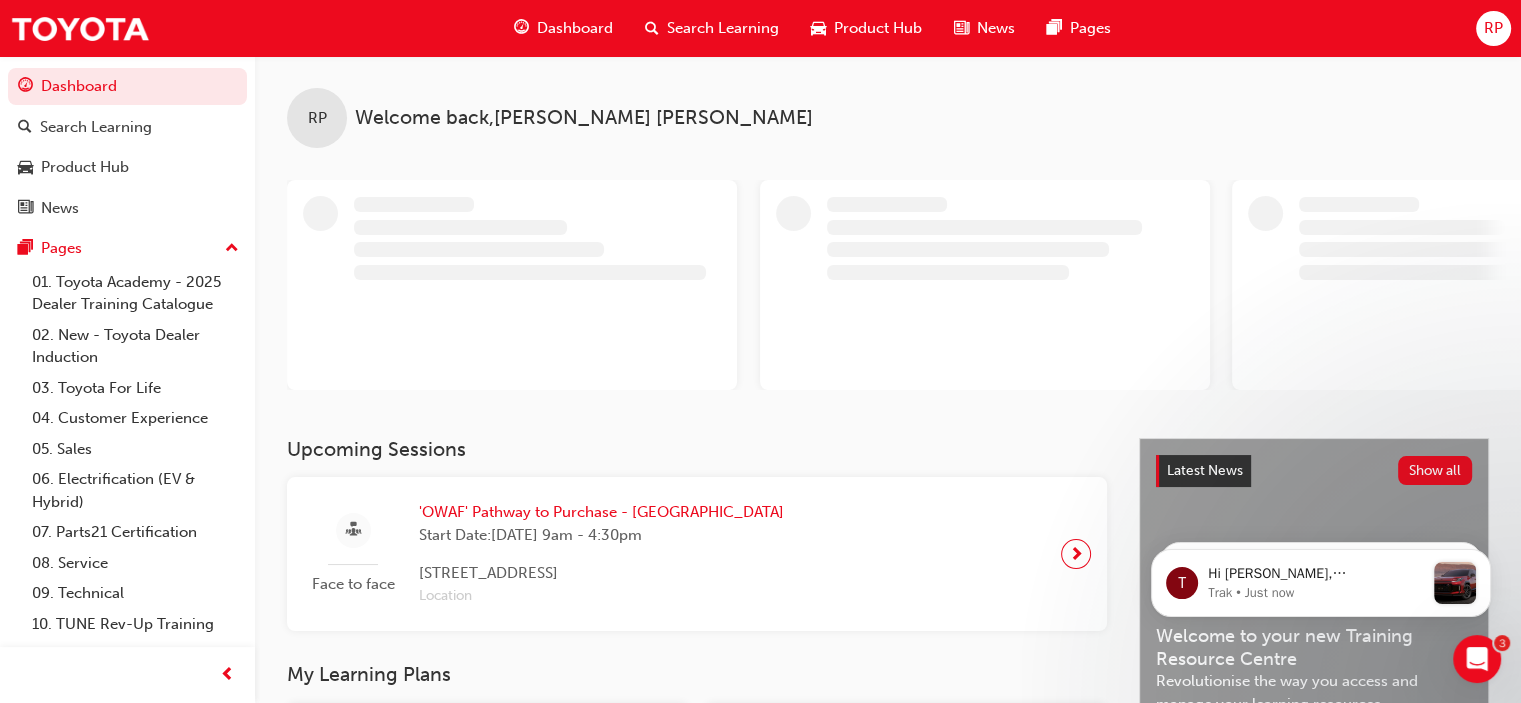 click on "Search Learning" at bounding box center [723, 28] 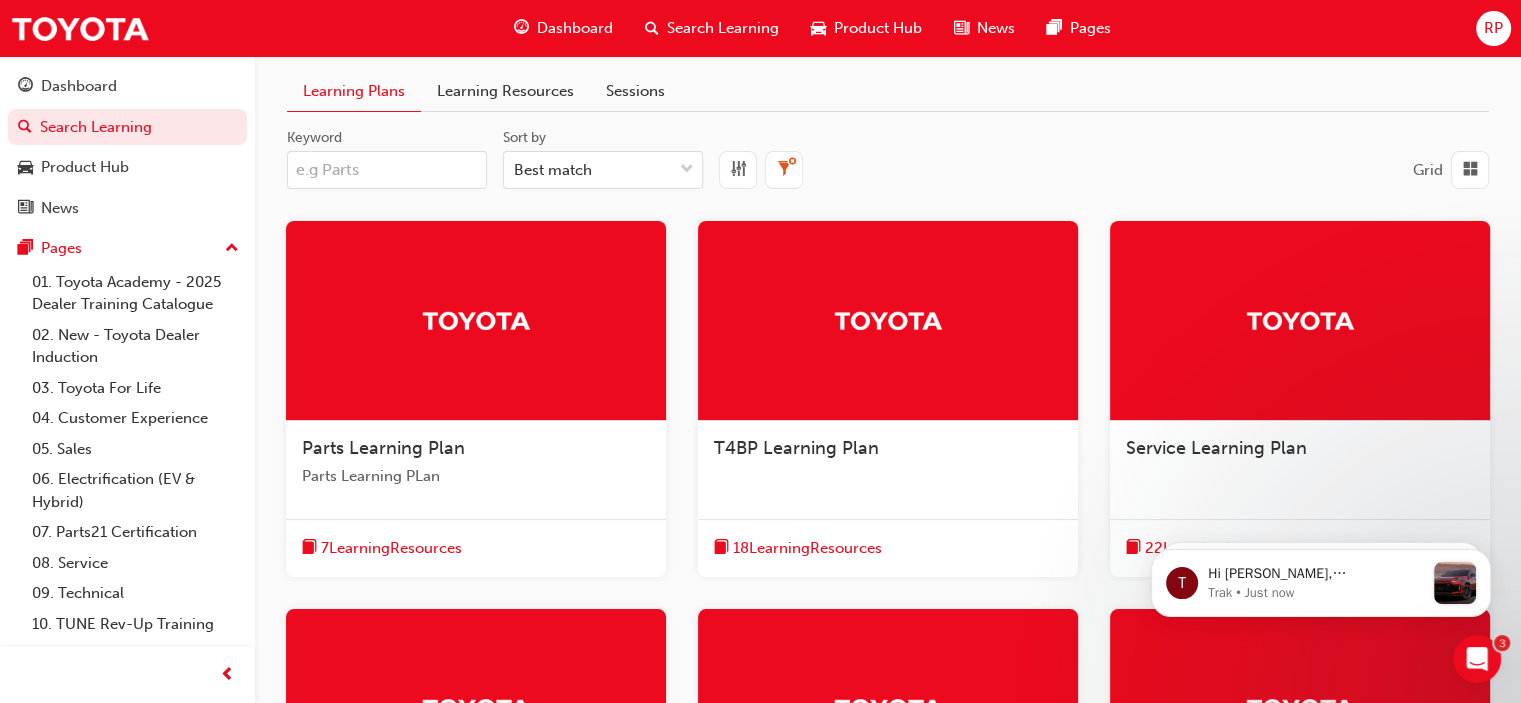 click on "Learning Resources" at bounding box center (505, 91) 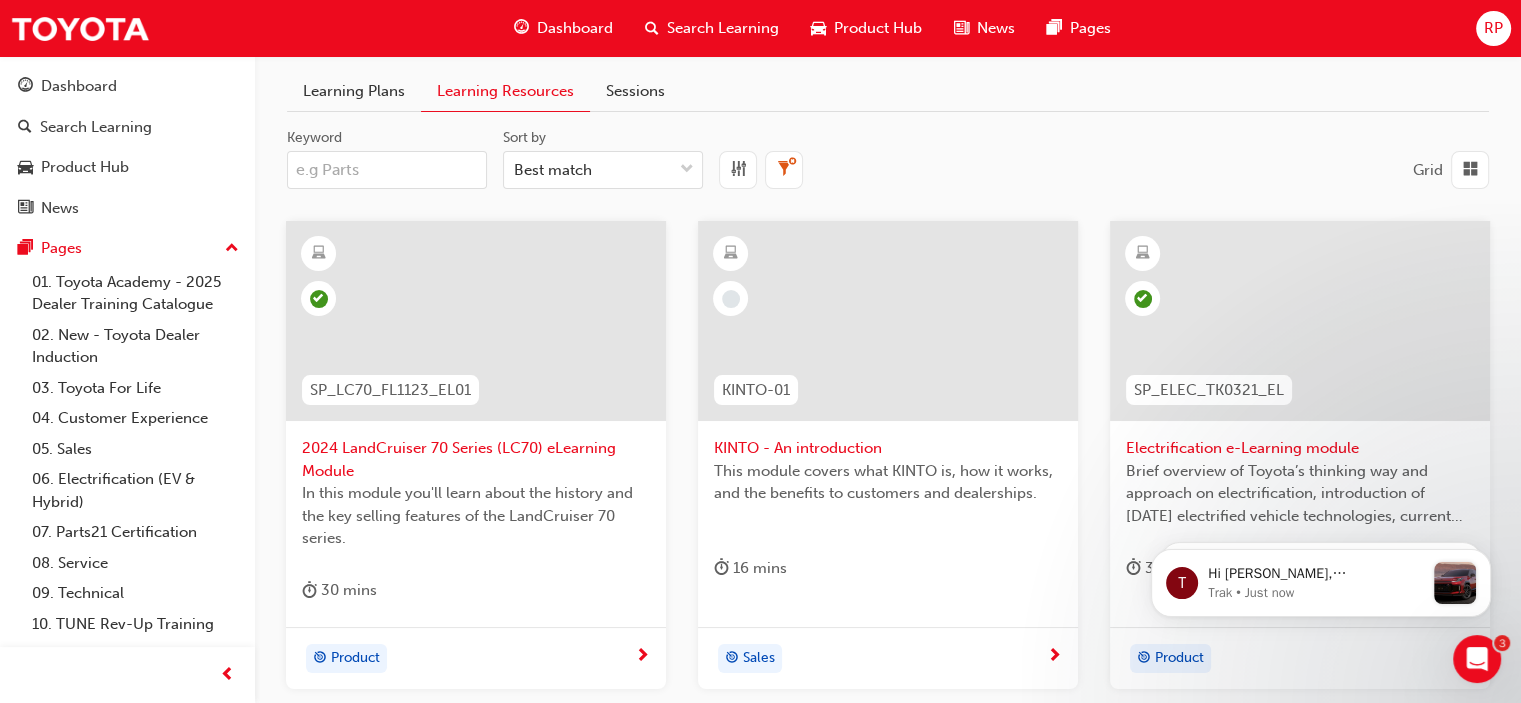 click on "Keyword" at bounding box center [387, 170] 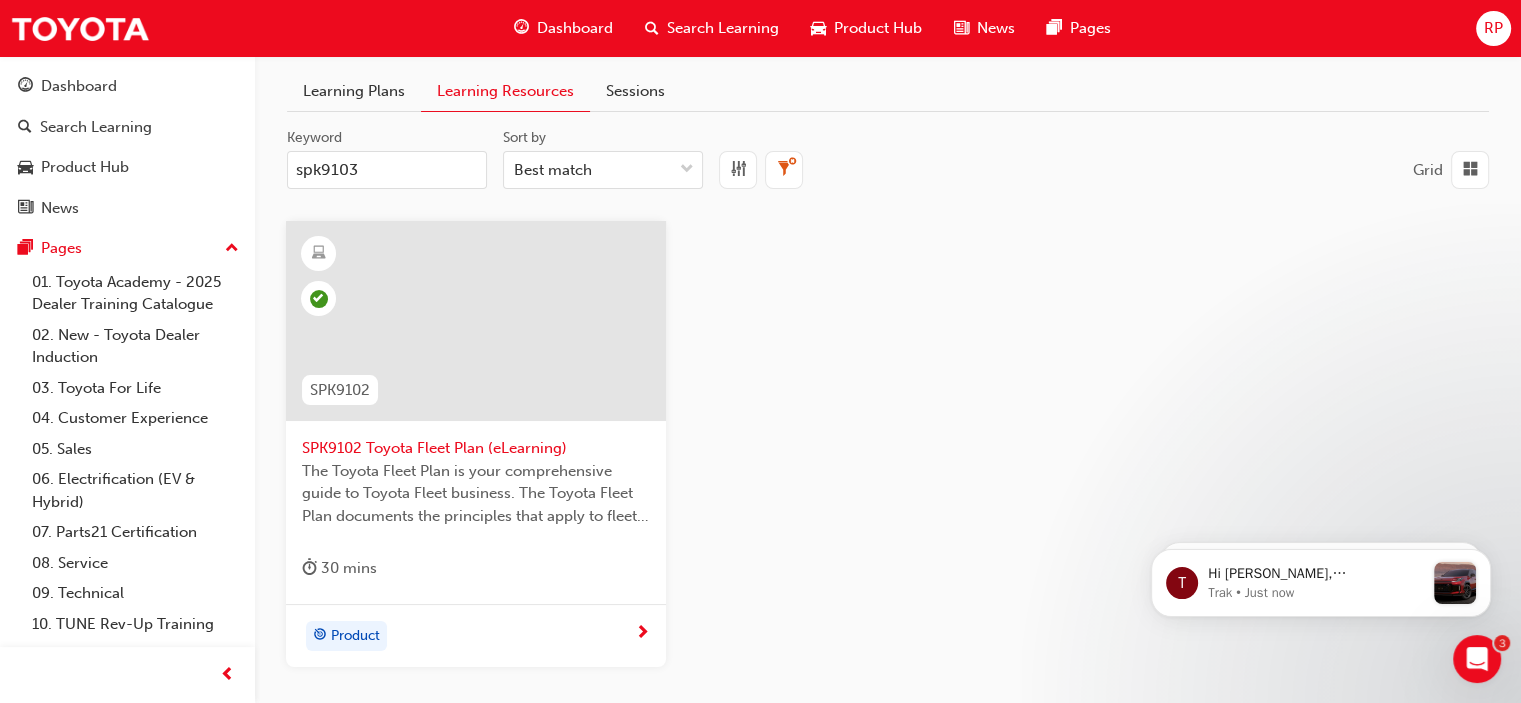 type on "spk9103" 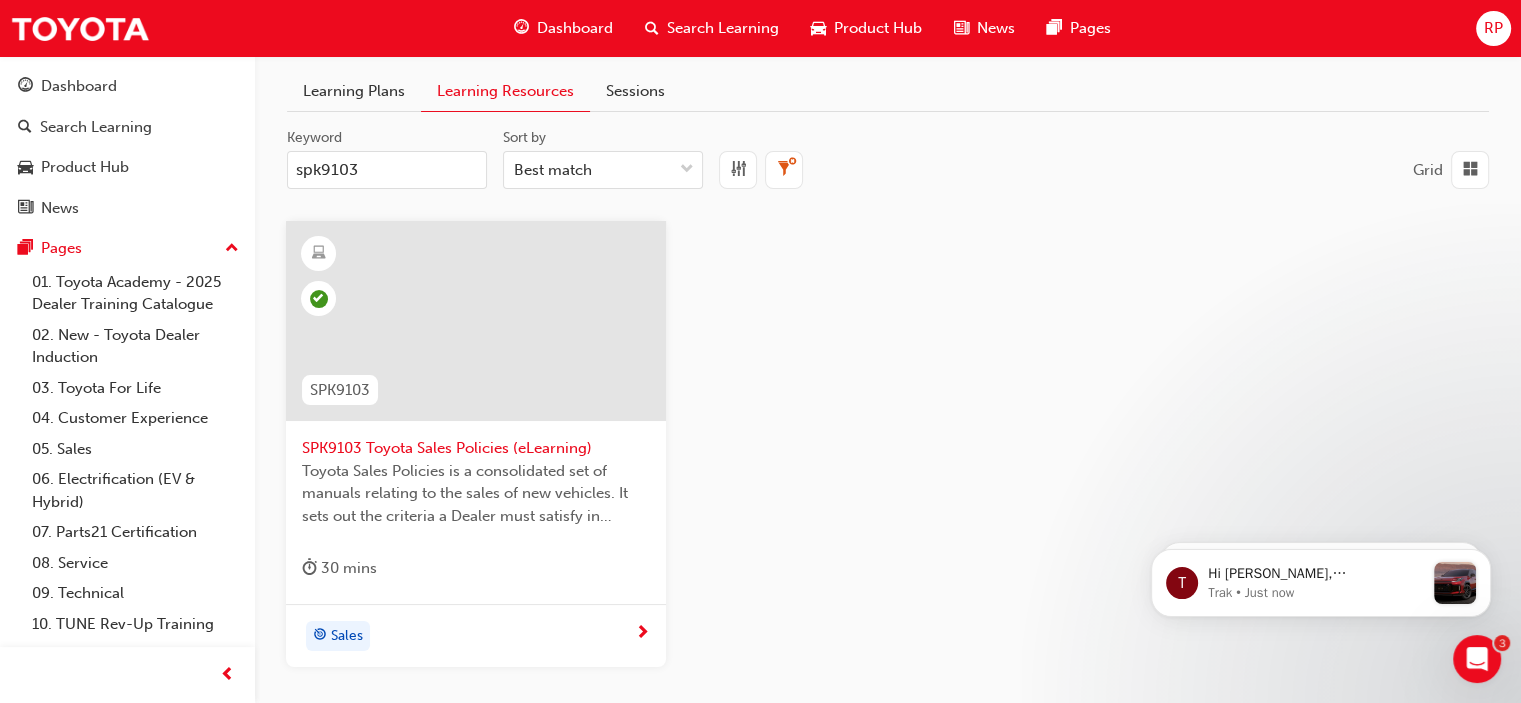 click on "SPK9103 Toyota Sales Policies  (eLearning)" at bounding box center (476, 448) 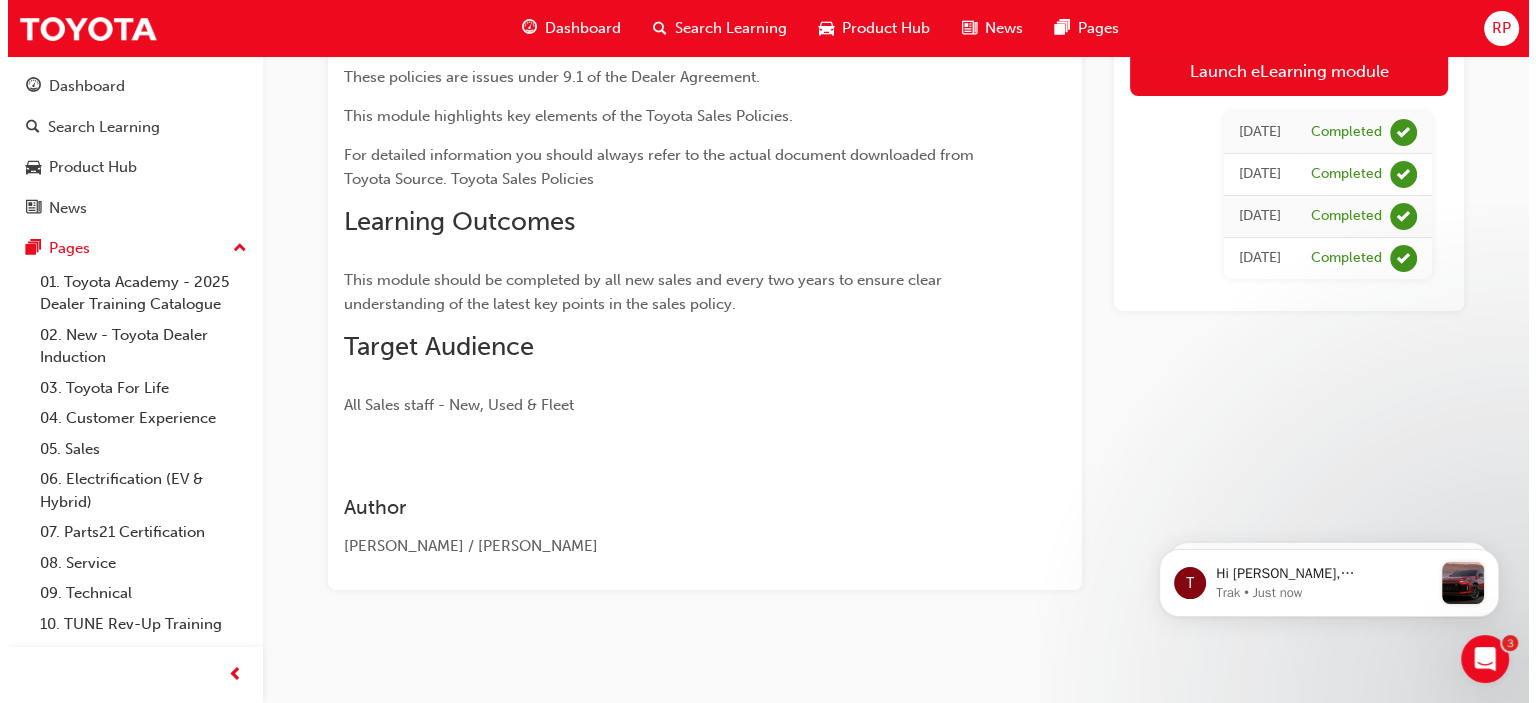 scroll, scrollTop: 0, scrollLeft: 0, axis: both 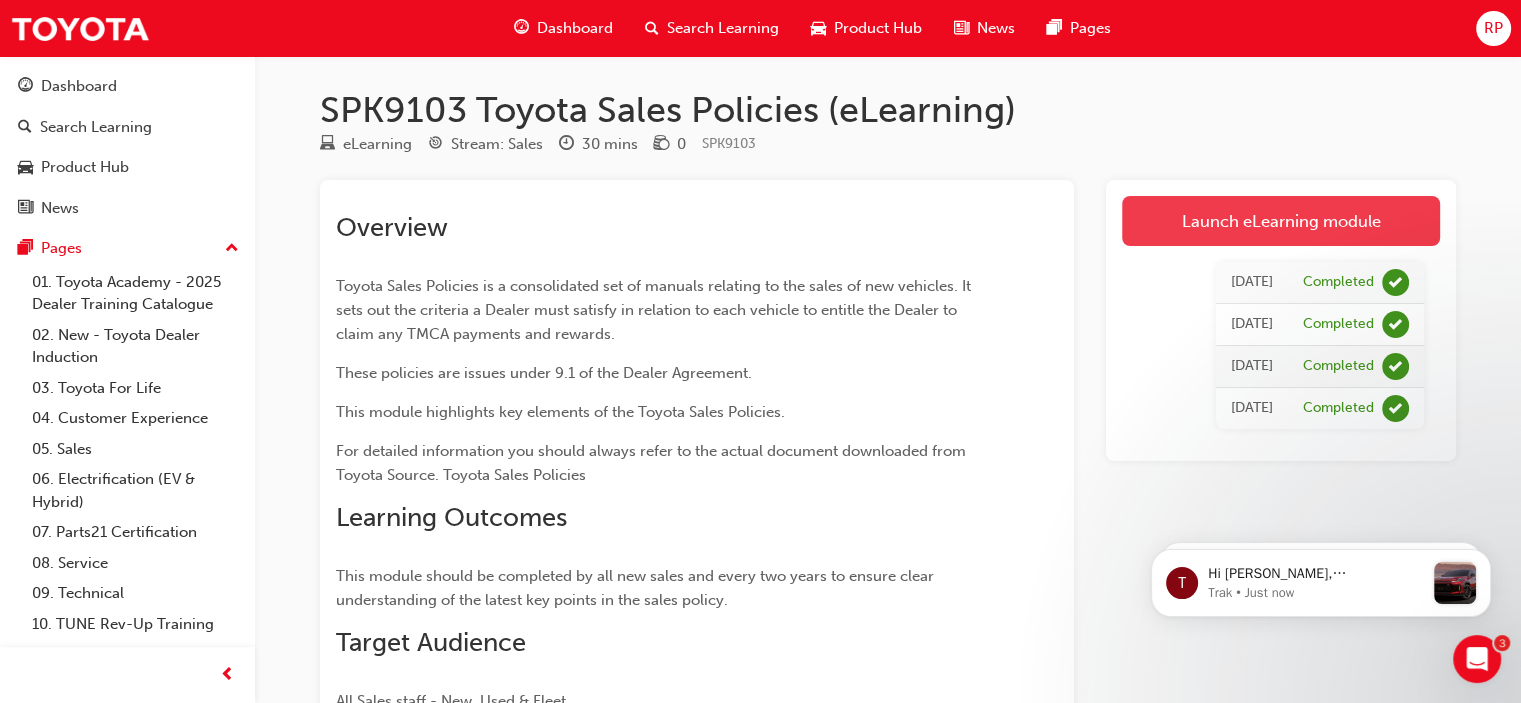 click on "Launch eLearning module" at bounding box center (1281, 221) 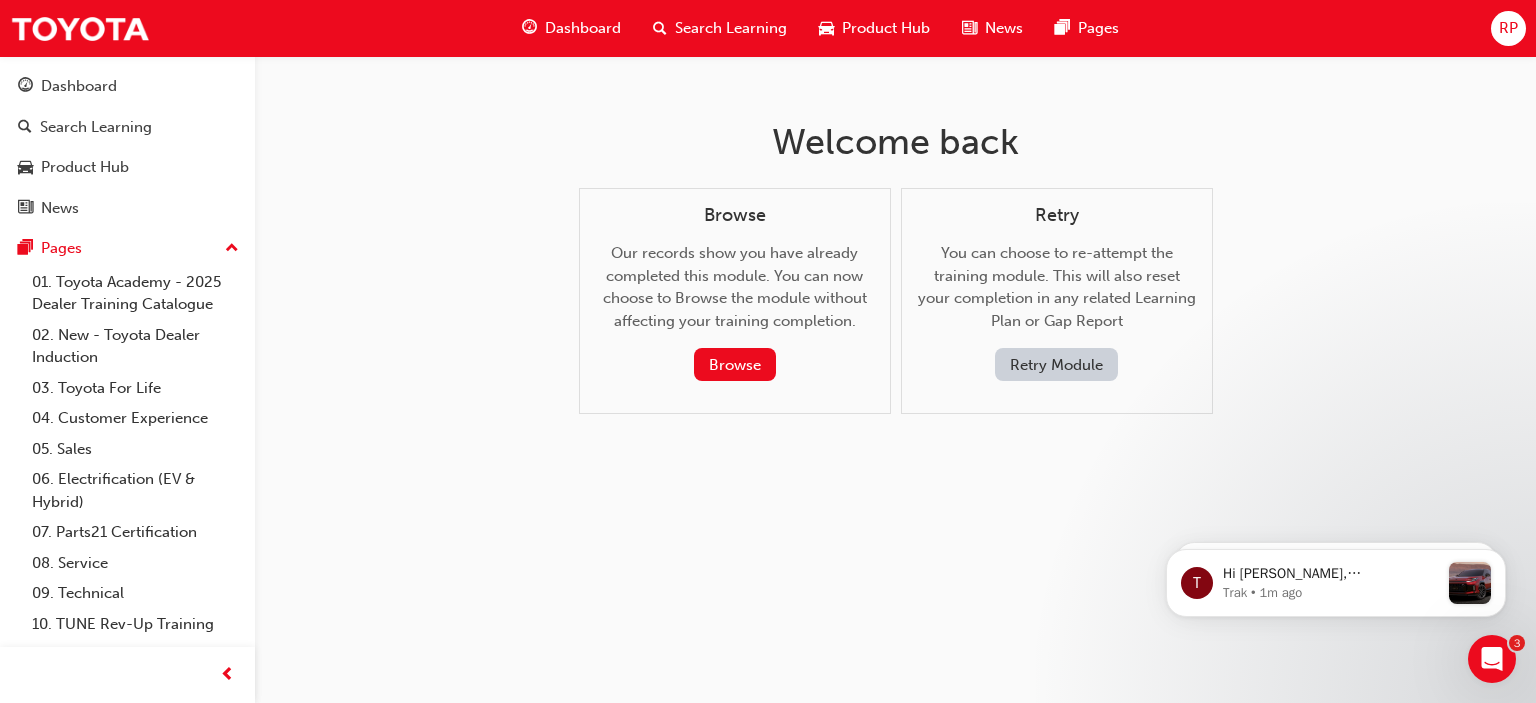 click on "Retry Module" at bounding box center [1056, 364] 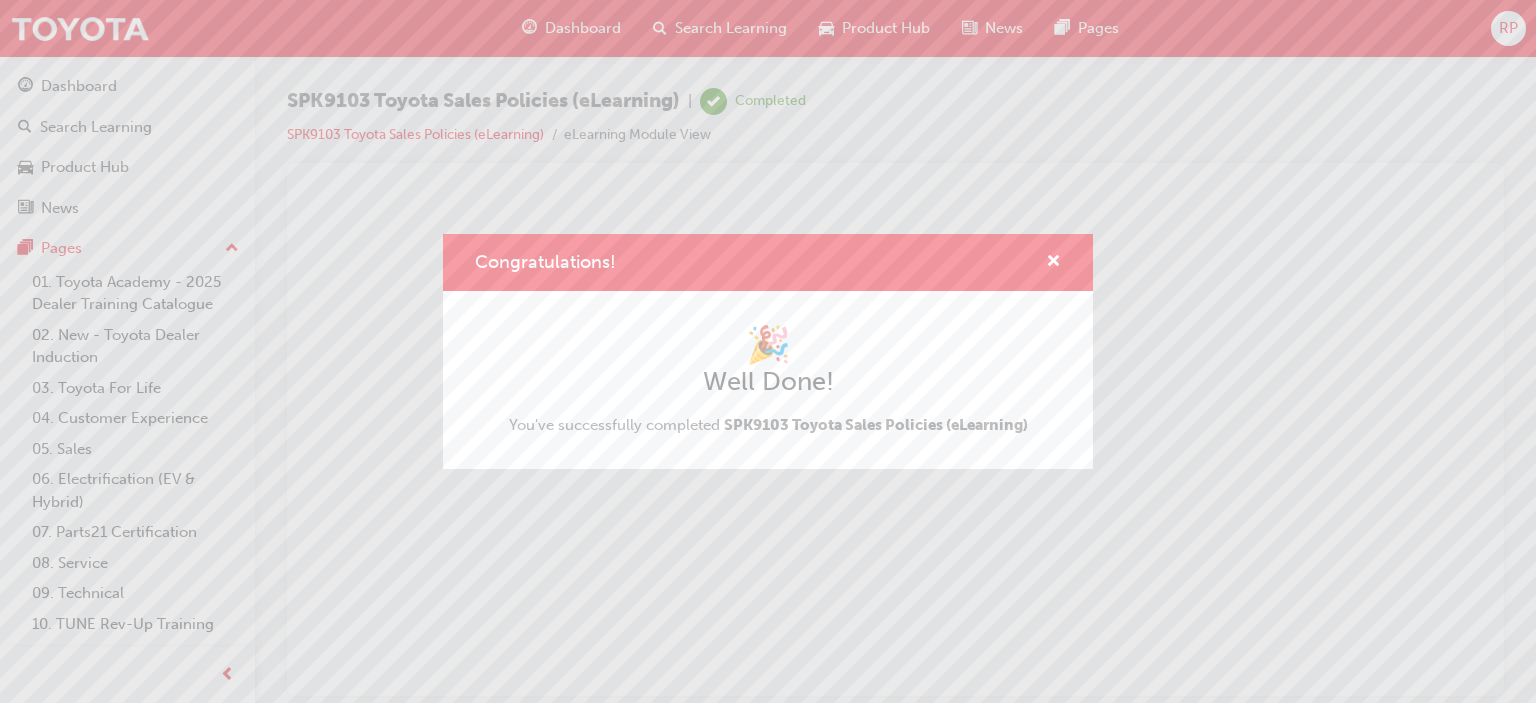 scroll, scrollTop: 0, scrollLeft: 0, axis: both 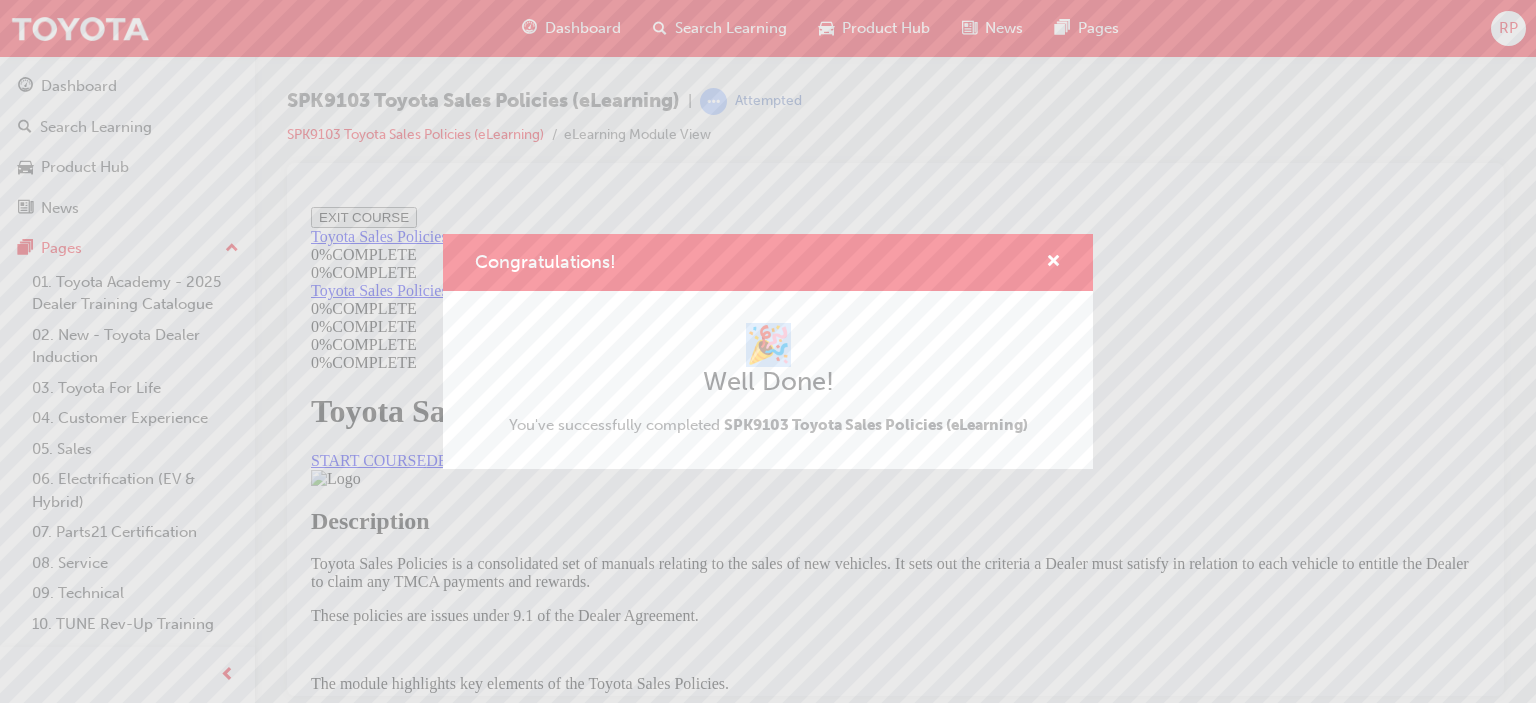 drag, startPoint x: 1482, startPoint y: 280, endPoint x: 1489, endPoint y: 333, distance: 53.460266 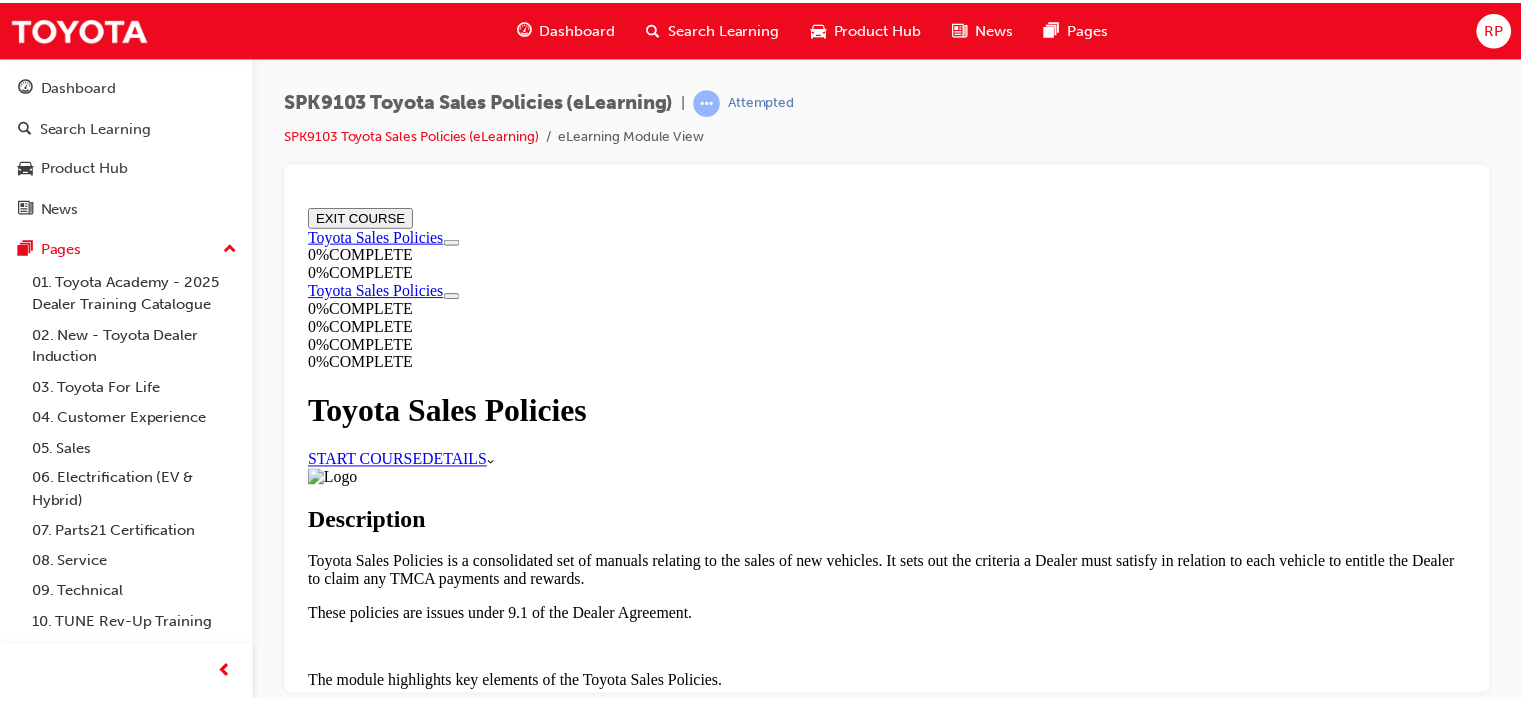 scroll, scrollTop: 0, scrollLeft: 0, axis: both 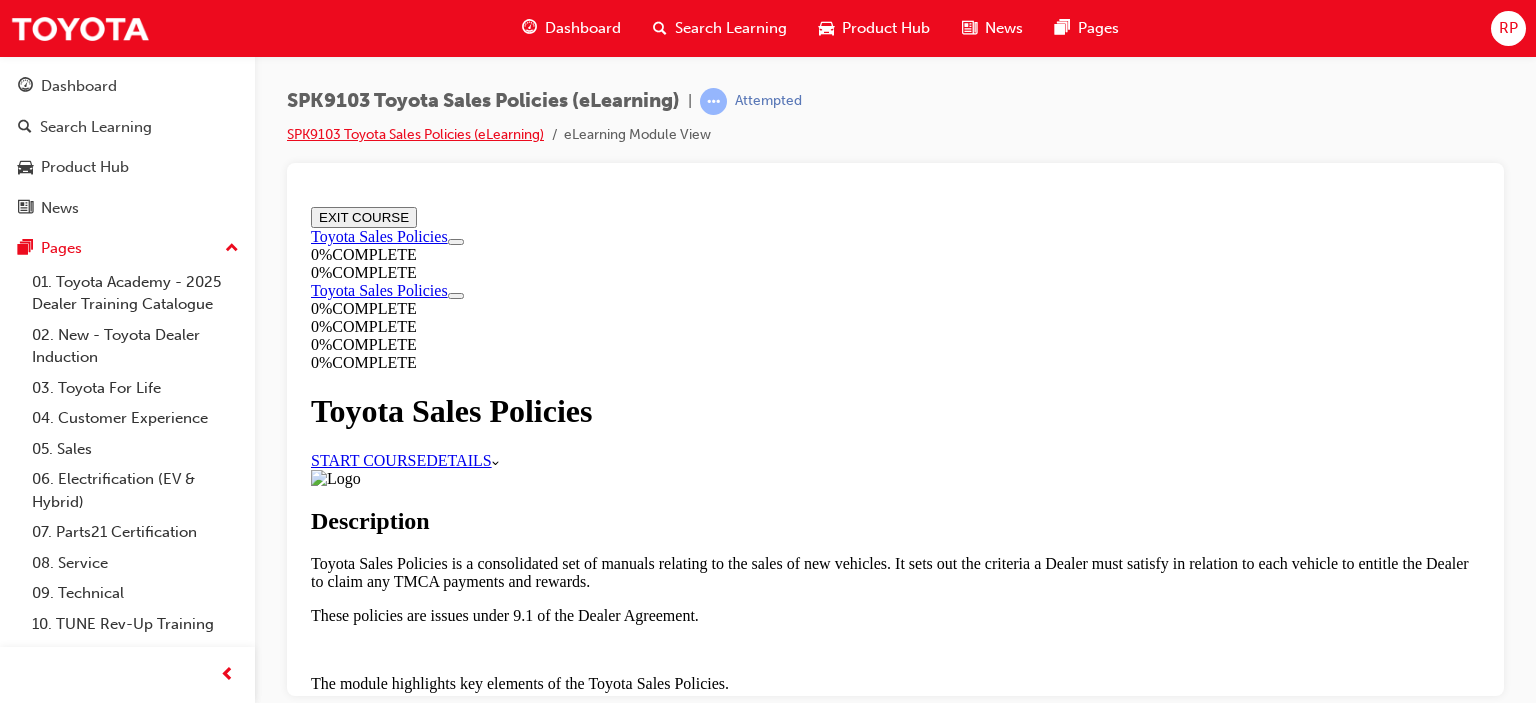 click on "SPK9103 Toyota Sales Policies  (eLearning)" at bounding box center [415, 134] 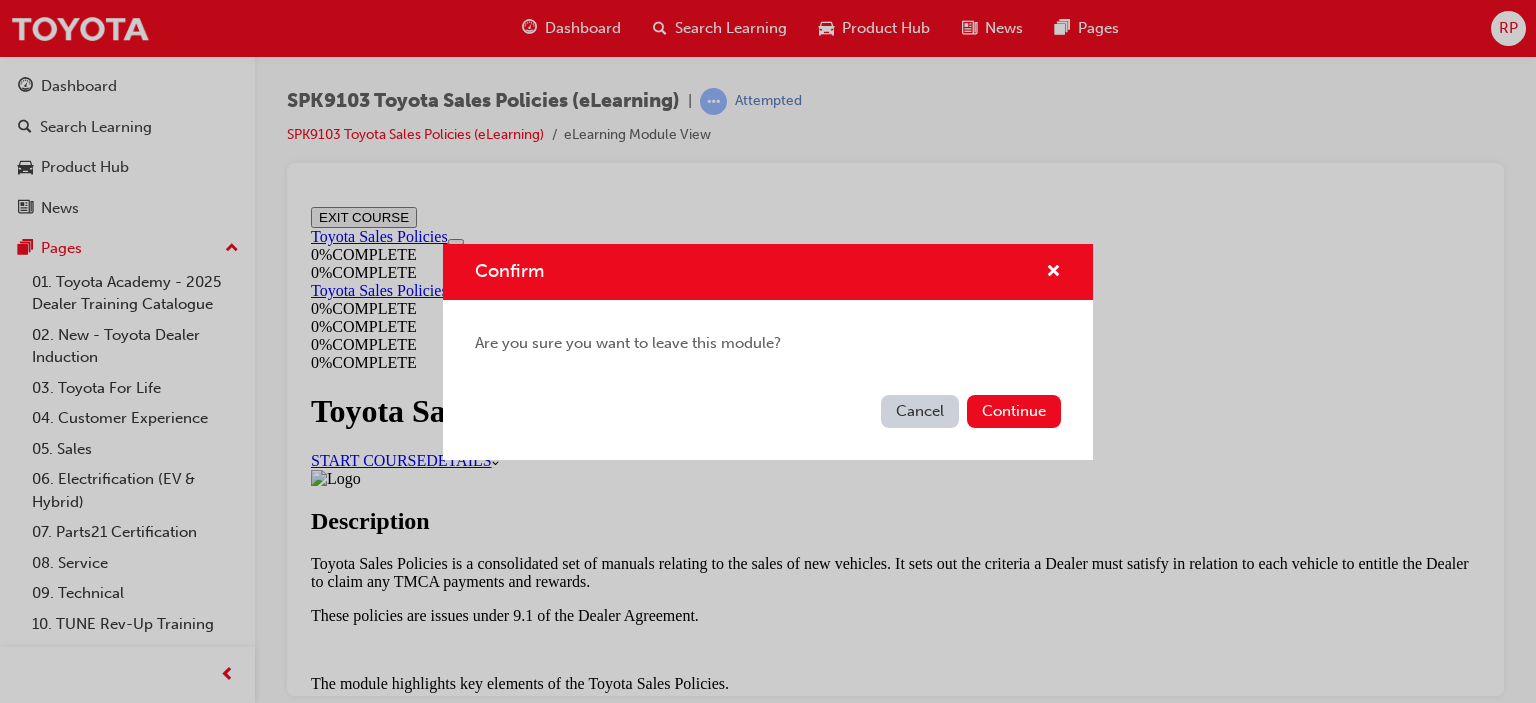 drag, startPoint x: 1019, startPoint y: 406, endPoint x: 941, endPoint y: 448, distance: 88.588936 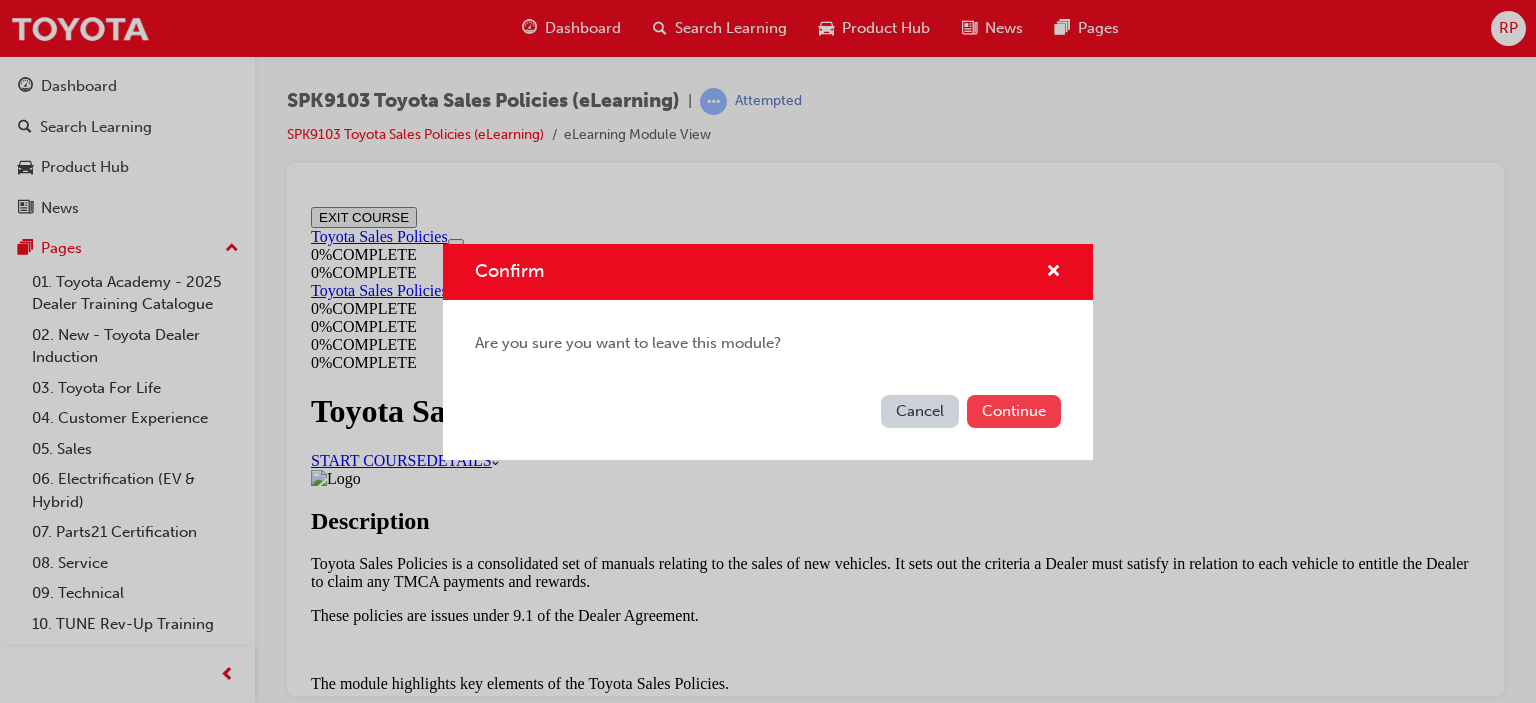 click on "Continue" at bounding box center (1014, 411) 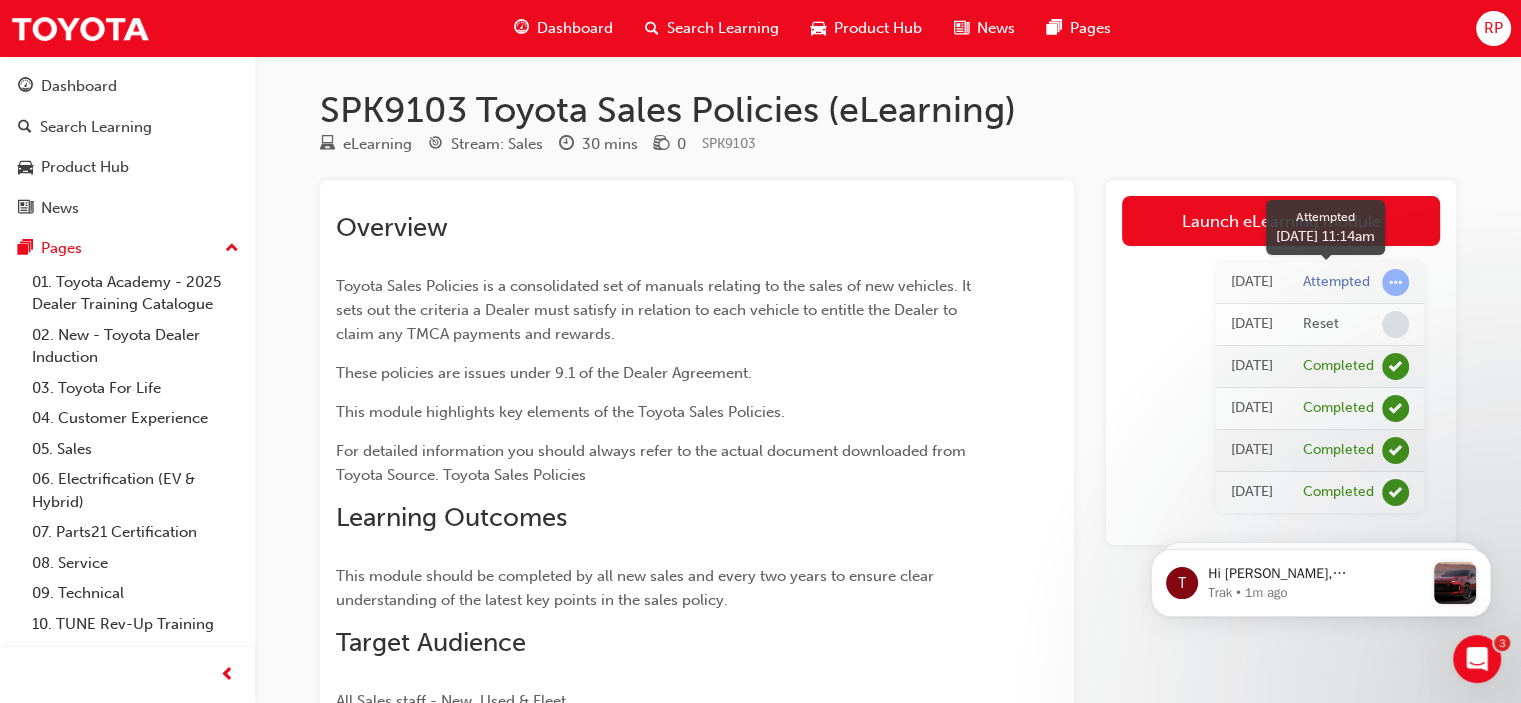 click at bounding box center [1395, 282] 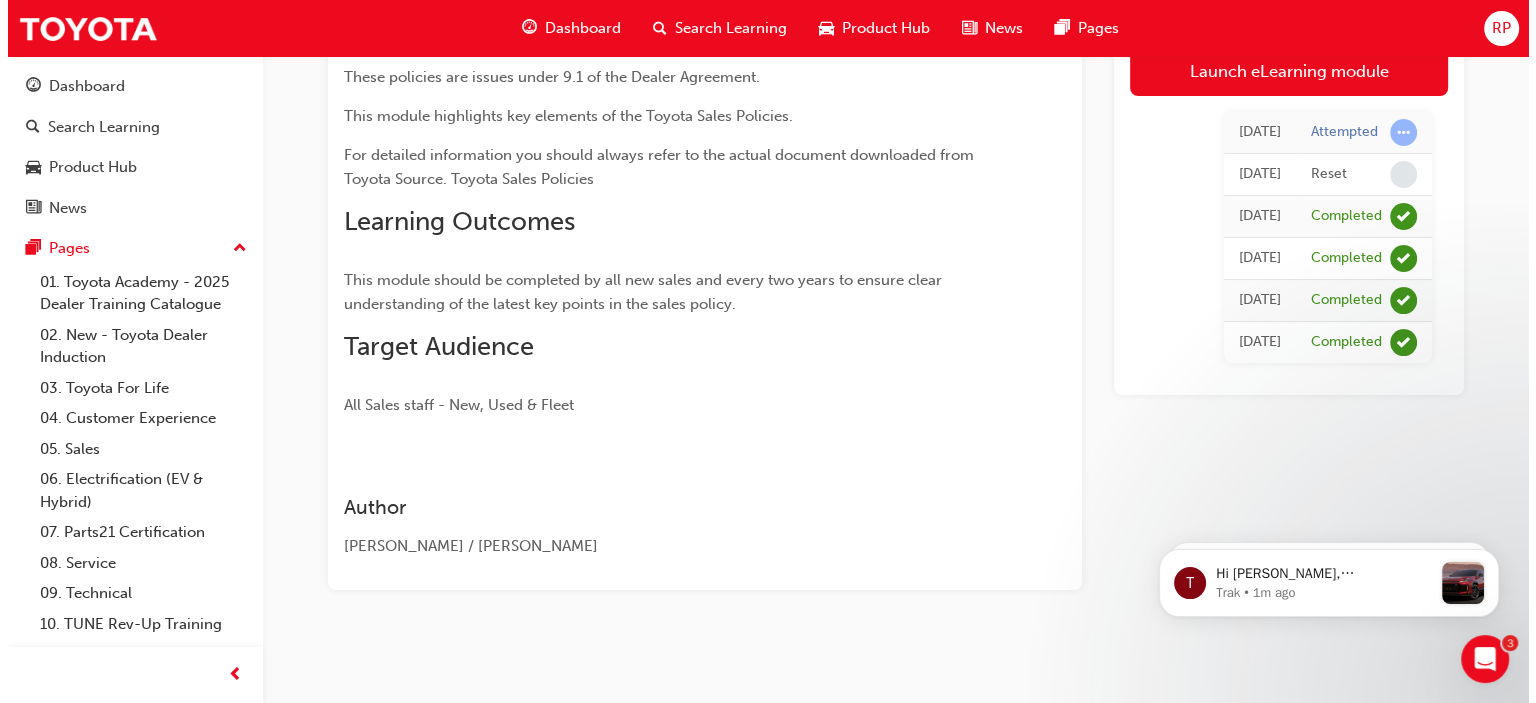 scroll, scrollTop: 0, scrollLeft: 0, axis: both 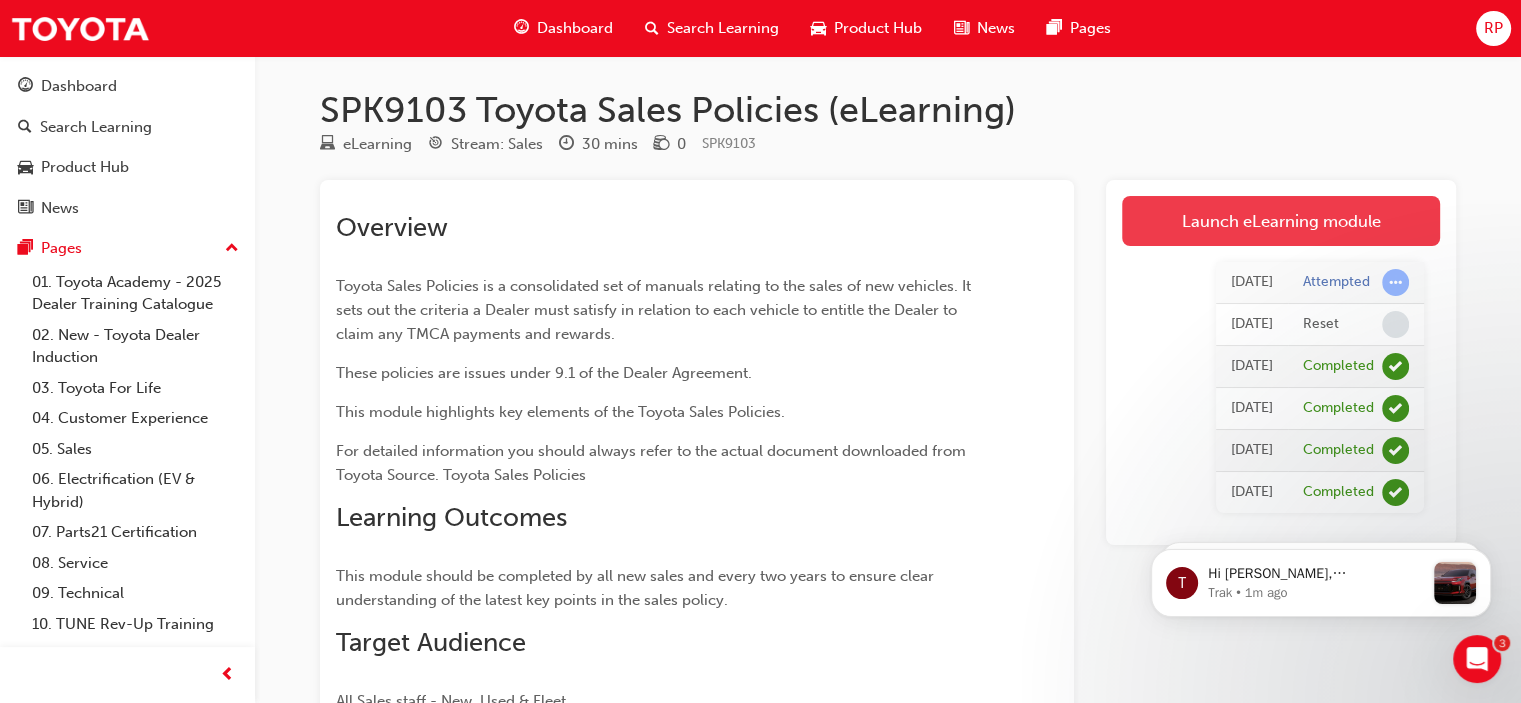 click on "Launch eLearning module" at bounding box center [1281, 221] 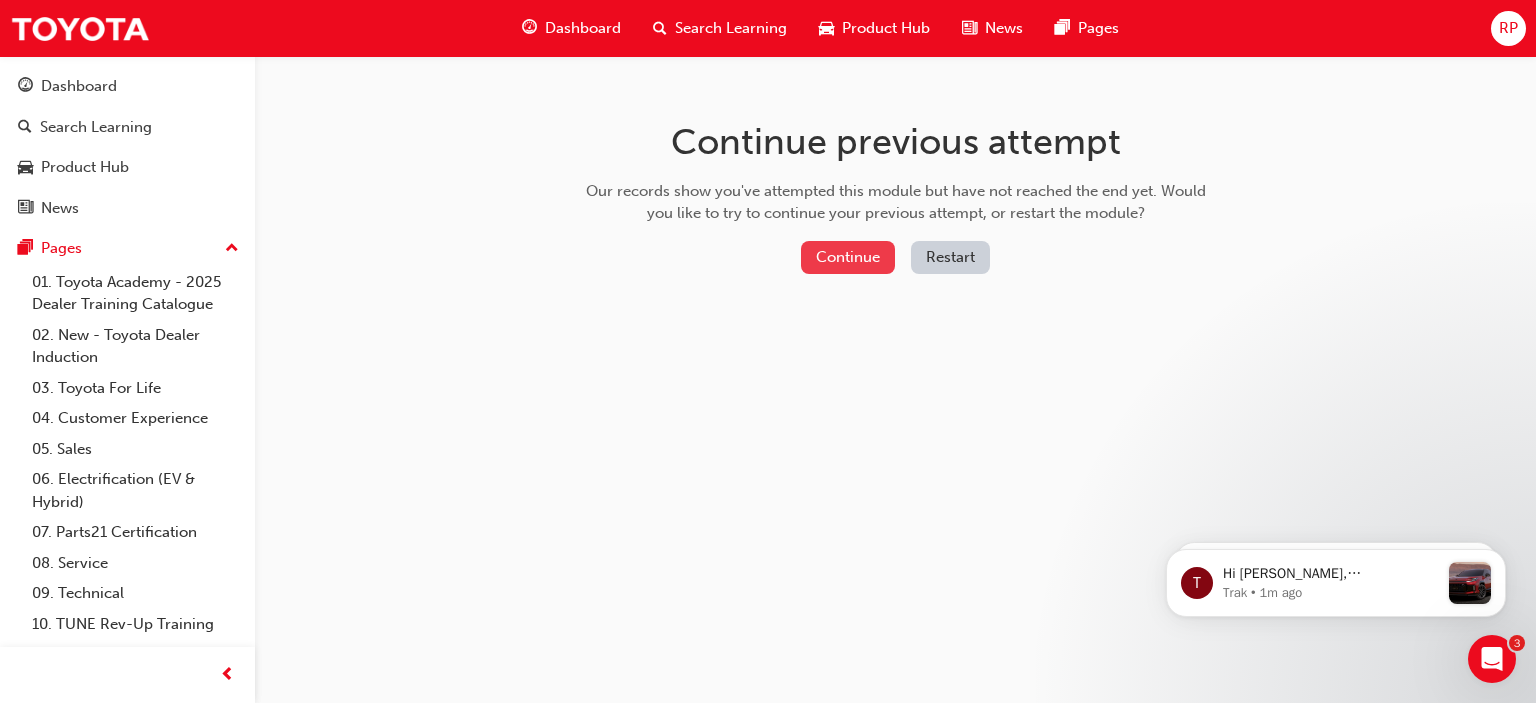 click on "Continue" at bounding box center [848, 257] 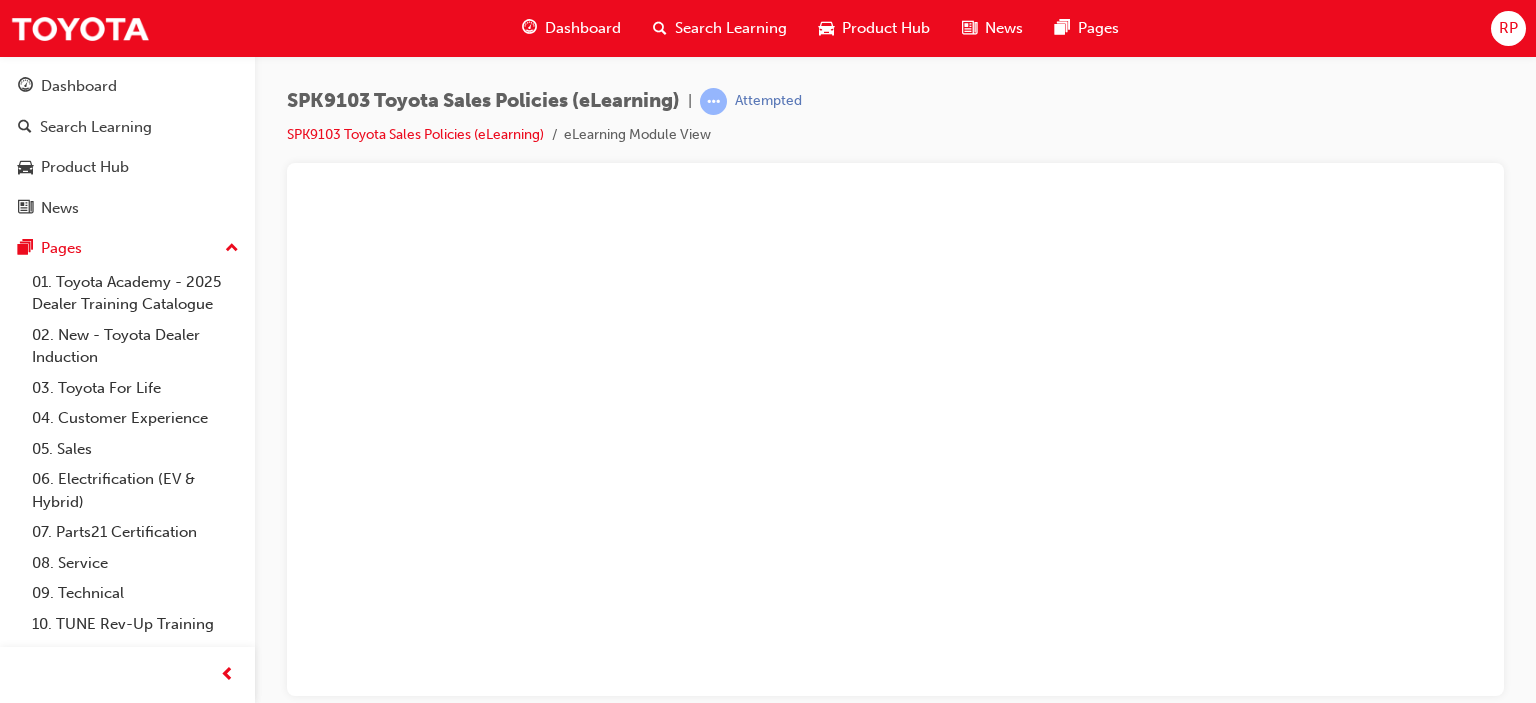 scroll, scrollTop: 0, scrollLeft: 0, axis: both 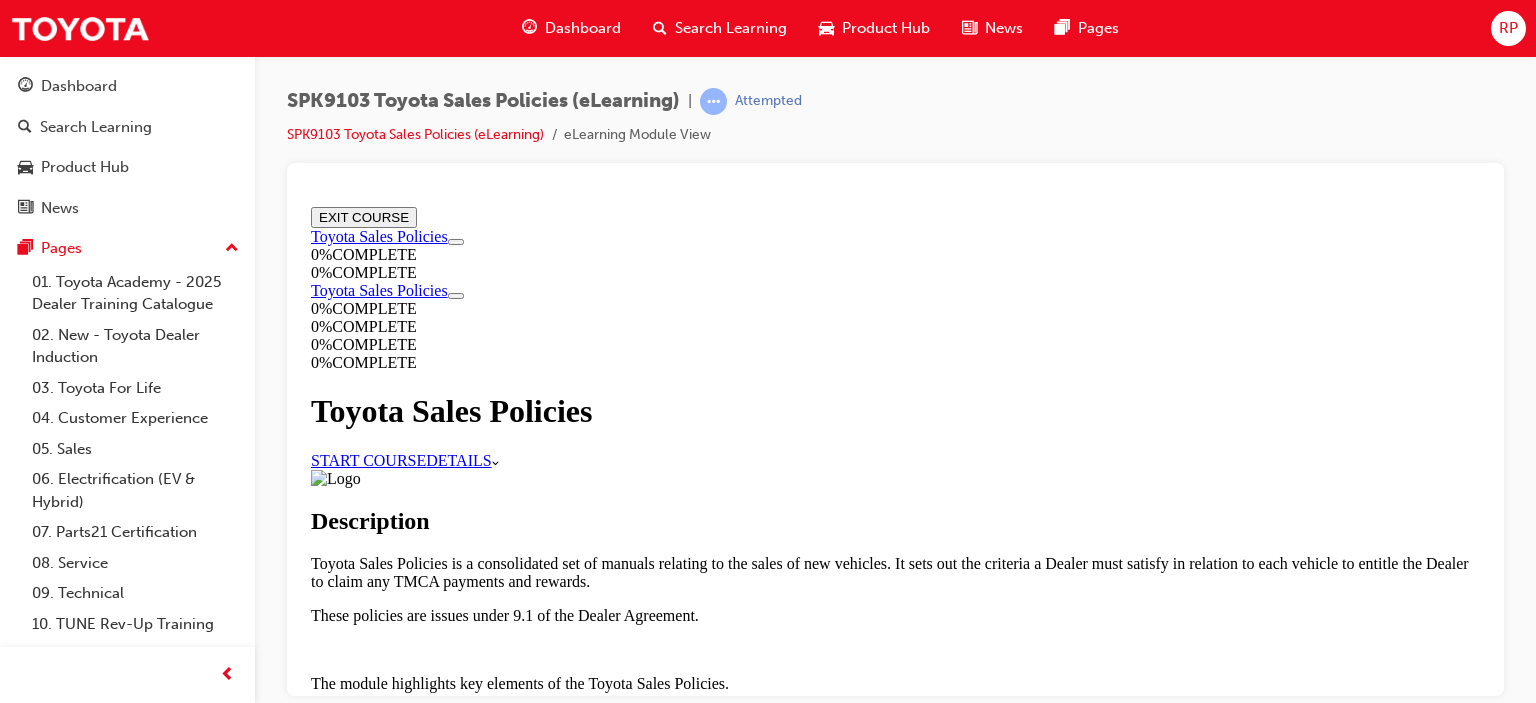 click on "The Benefits of Coding Accuracy" at bounding box center (915, 860) 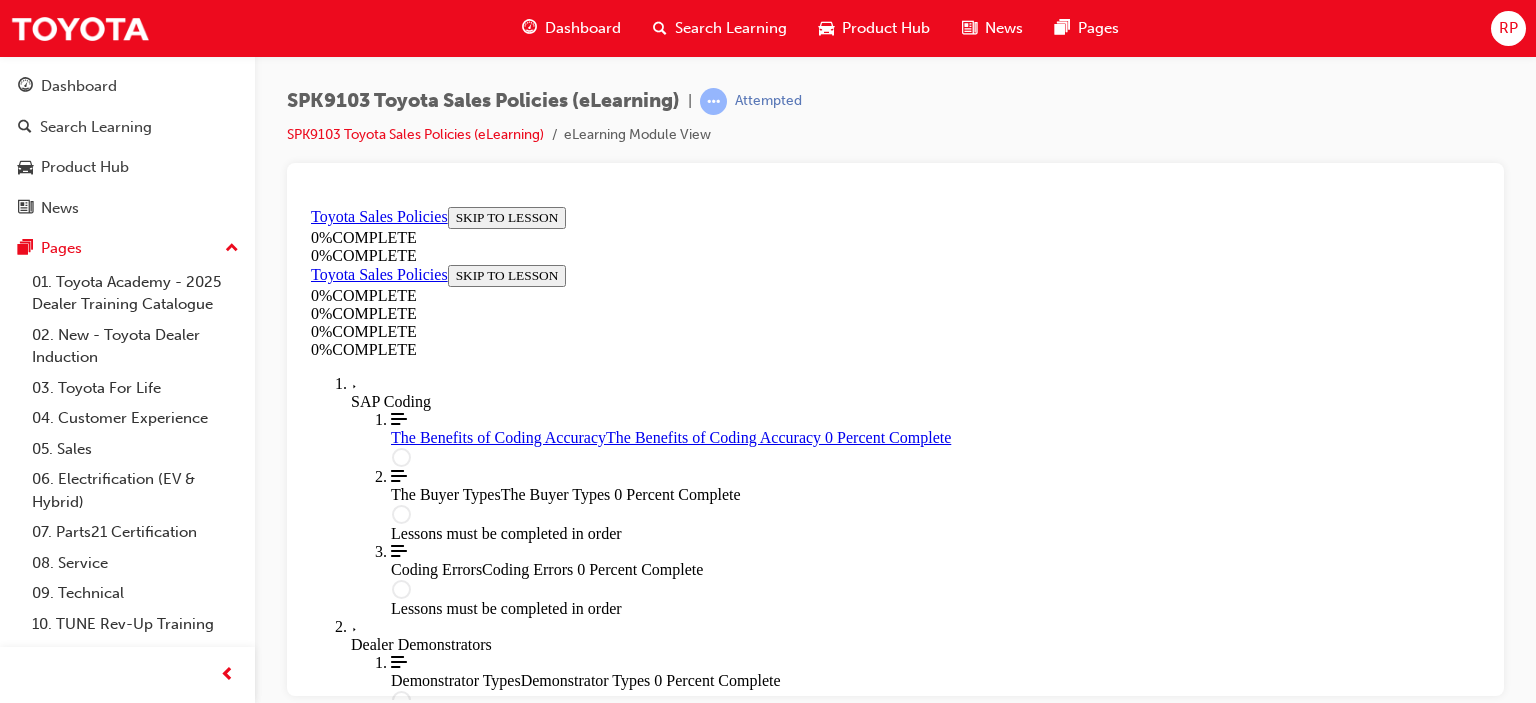 scroll, scrollTop: 69, scrollLeft: 0, axis: vertical 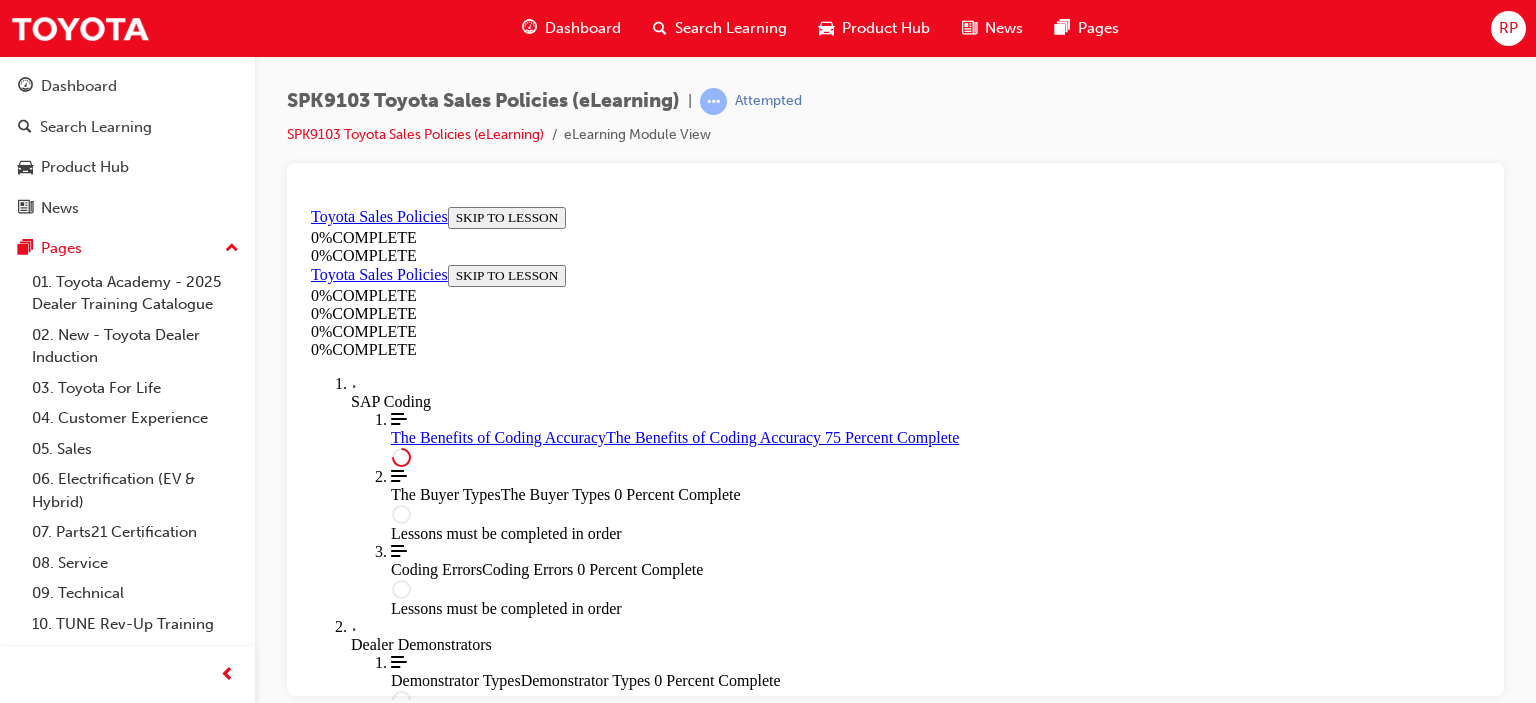 drag, startPoint x: 1476, startPoint y: 265, endPoint x: 1793, endPoint y: 784, distance: 608.15295 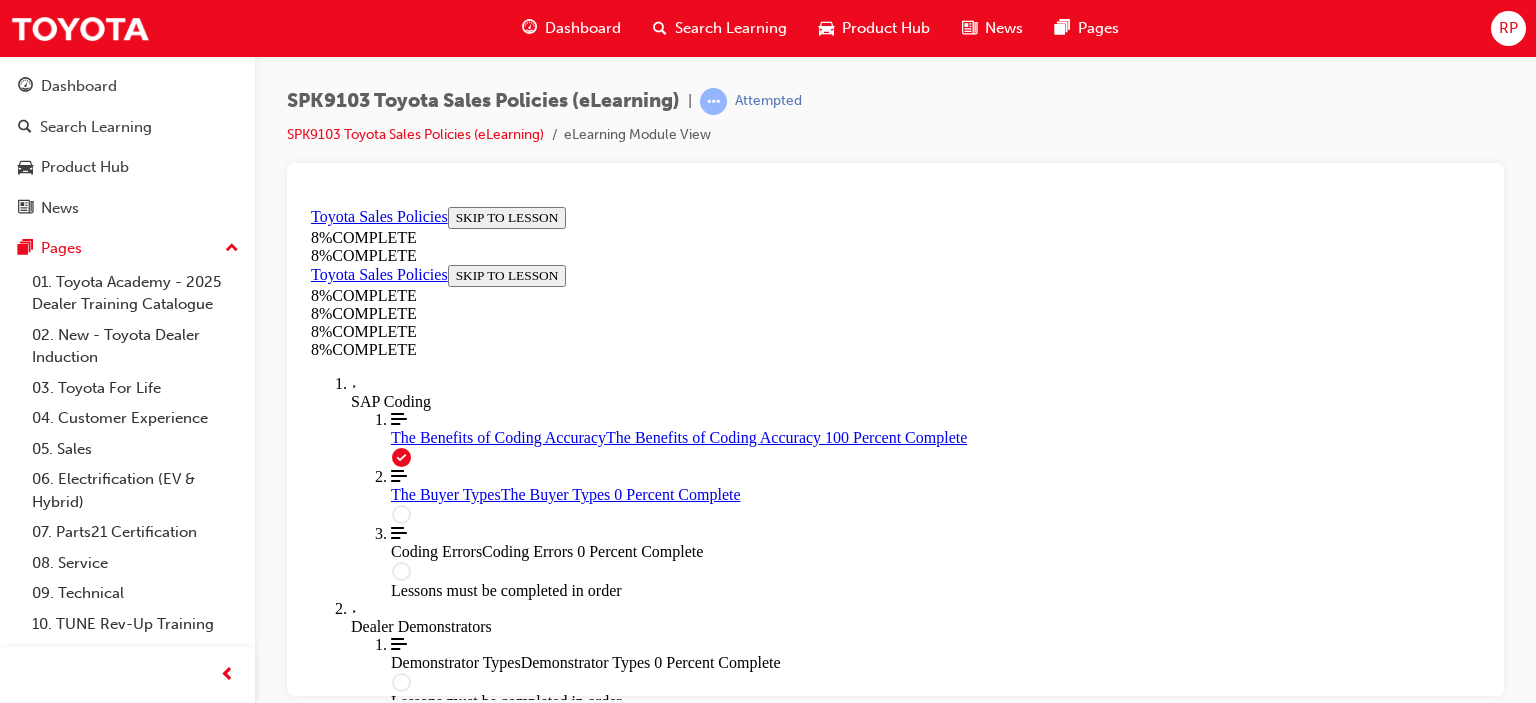 scroll, scrollTop: 0, scrollLeft: 0, axis: both 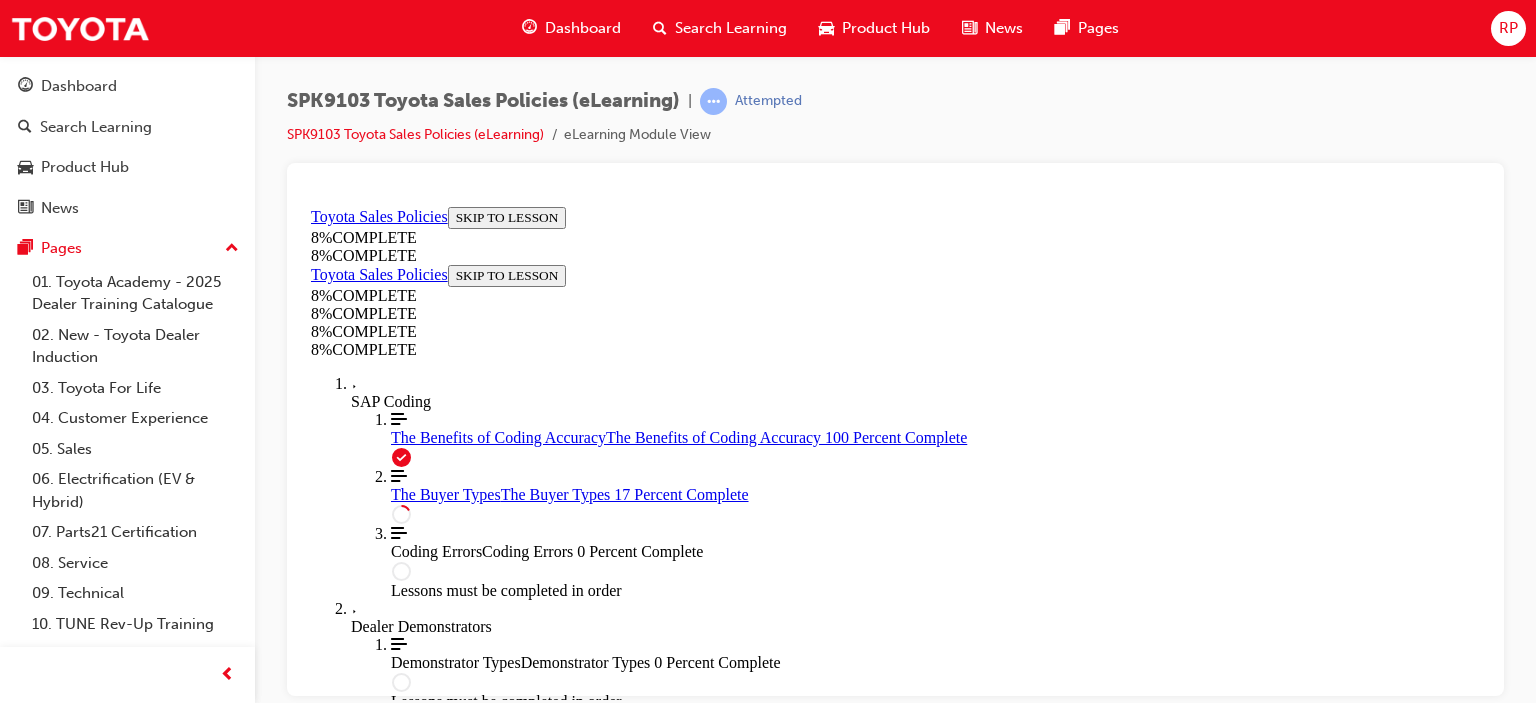 drag, startPoint x: 1483, startPoint y: 231, endPoint x: 1792, endPoint y: 504, distance: 412.3227 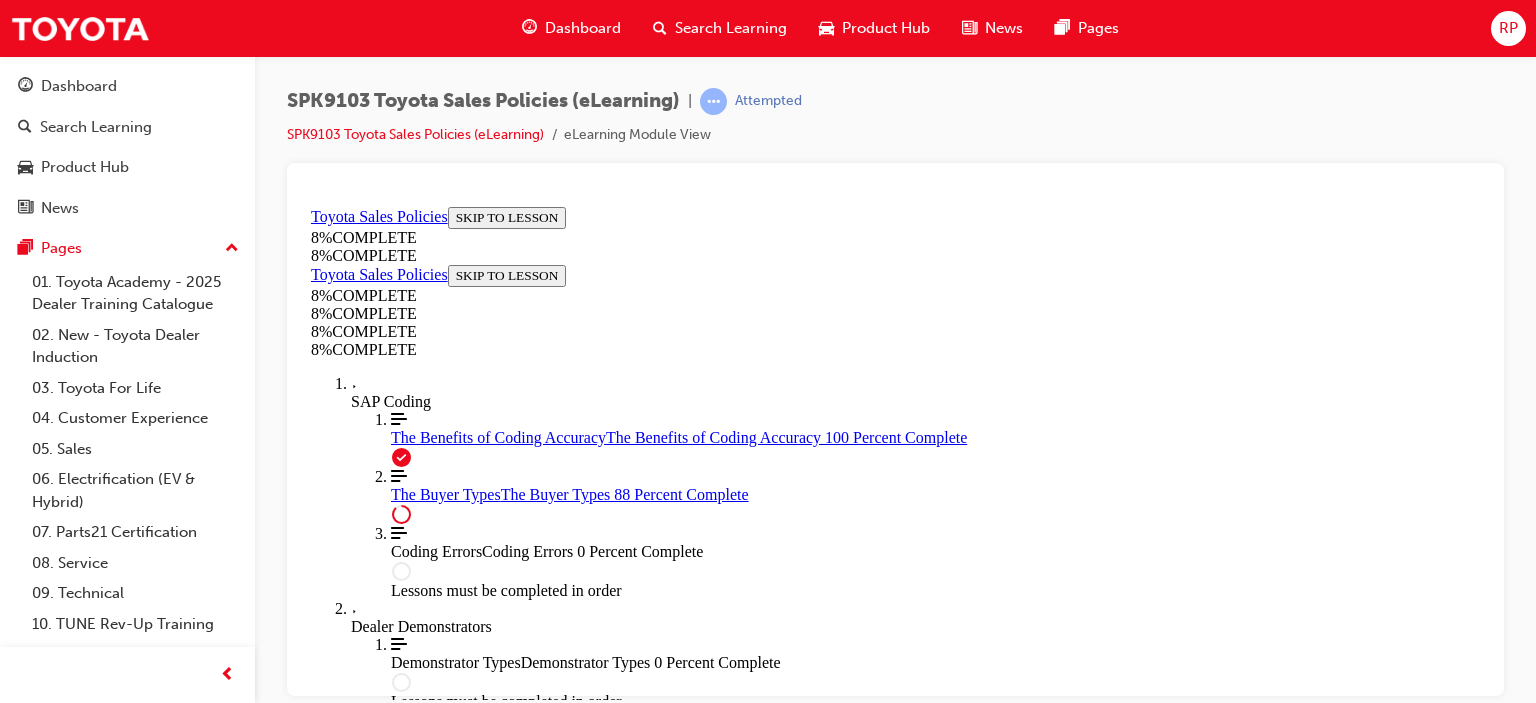 scroll, scrollTop: 8324, scrollLeft: 0, axis: vertical 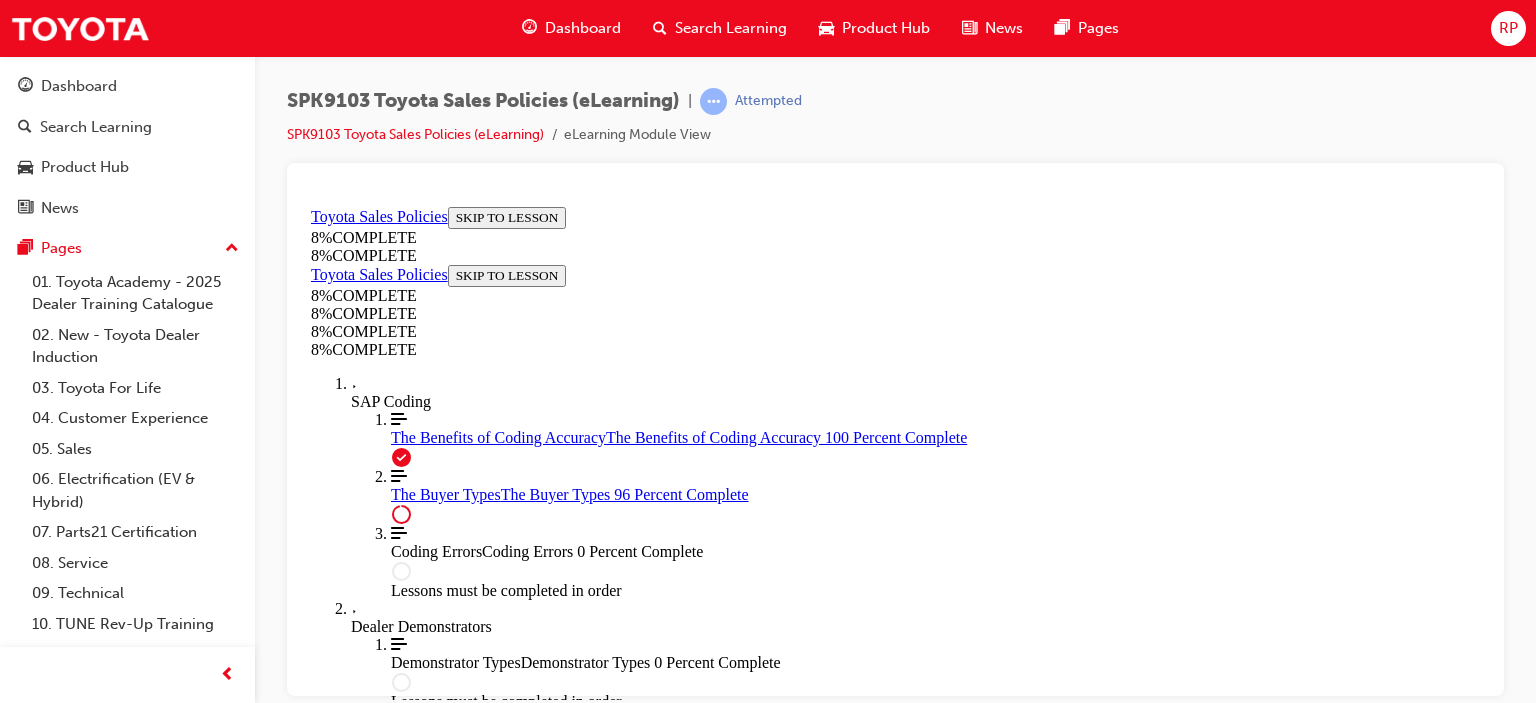 click on "CONTINUE" at bounding box center (354, 5425) 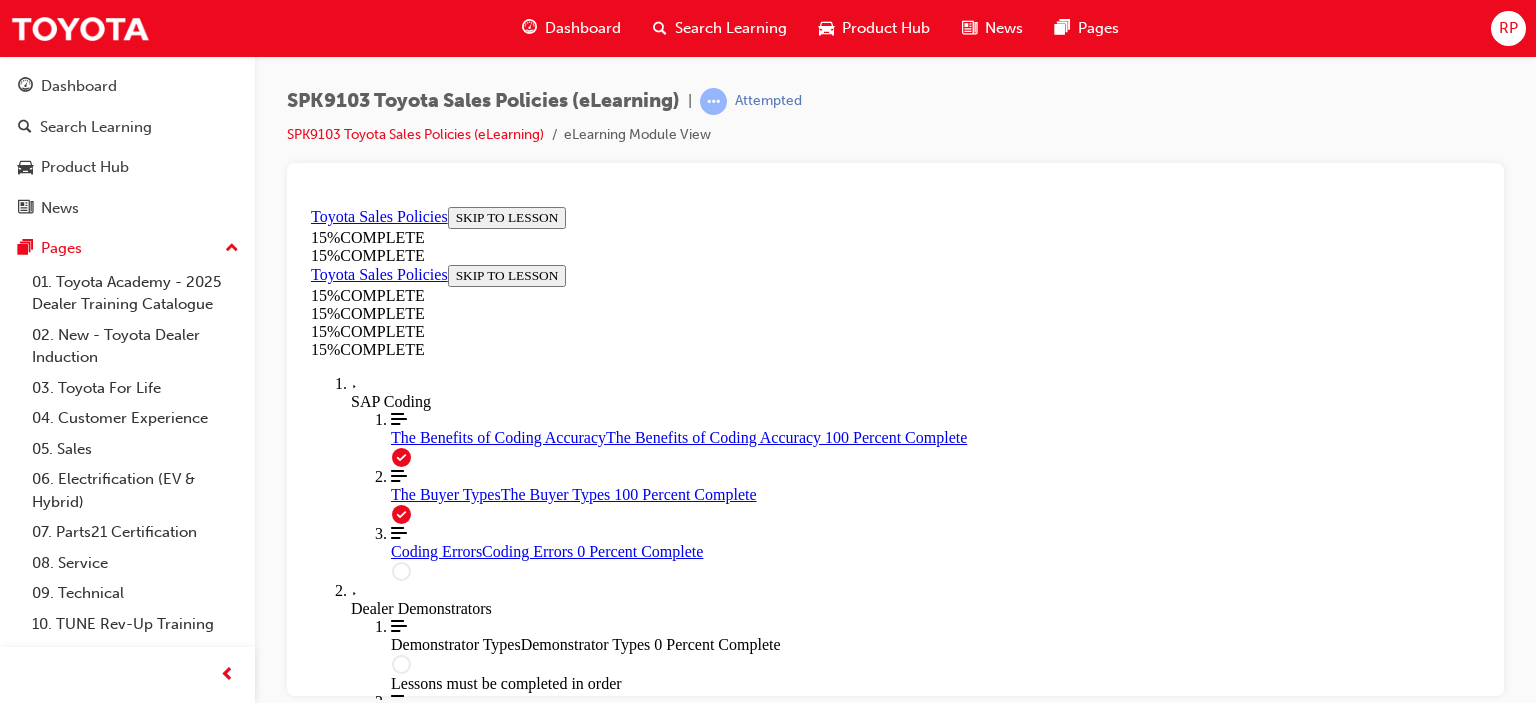 scroll, scrollTop: 0, scrollLeft: 0, axis: both 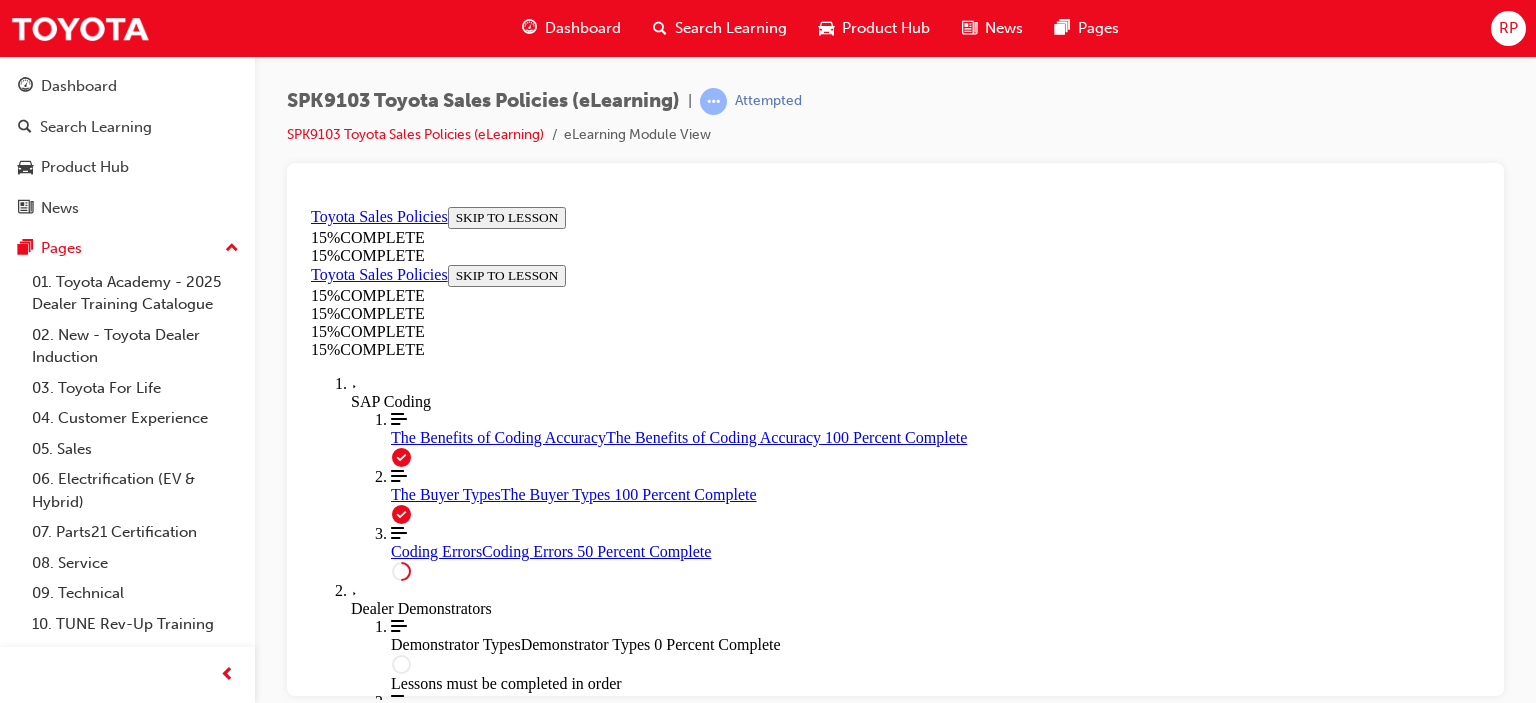 click on "Ensure Correct SAP Coding  +" at bounding box center [895, 1868] 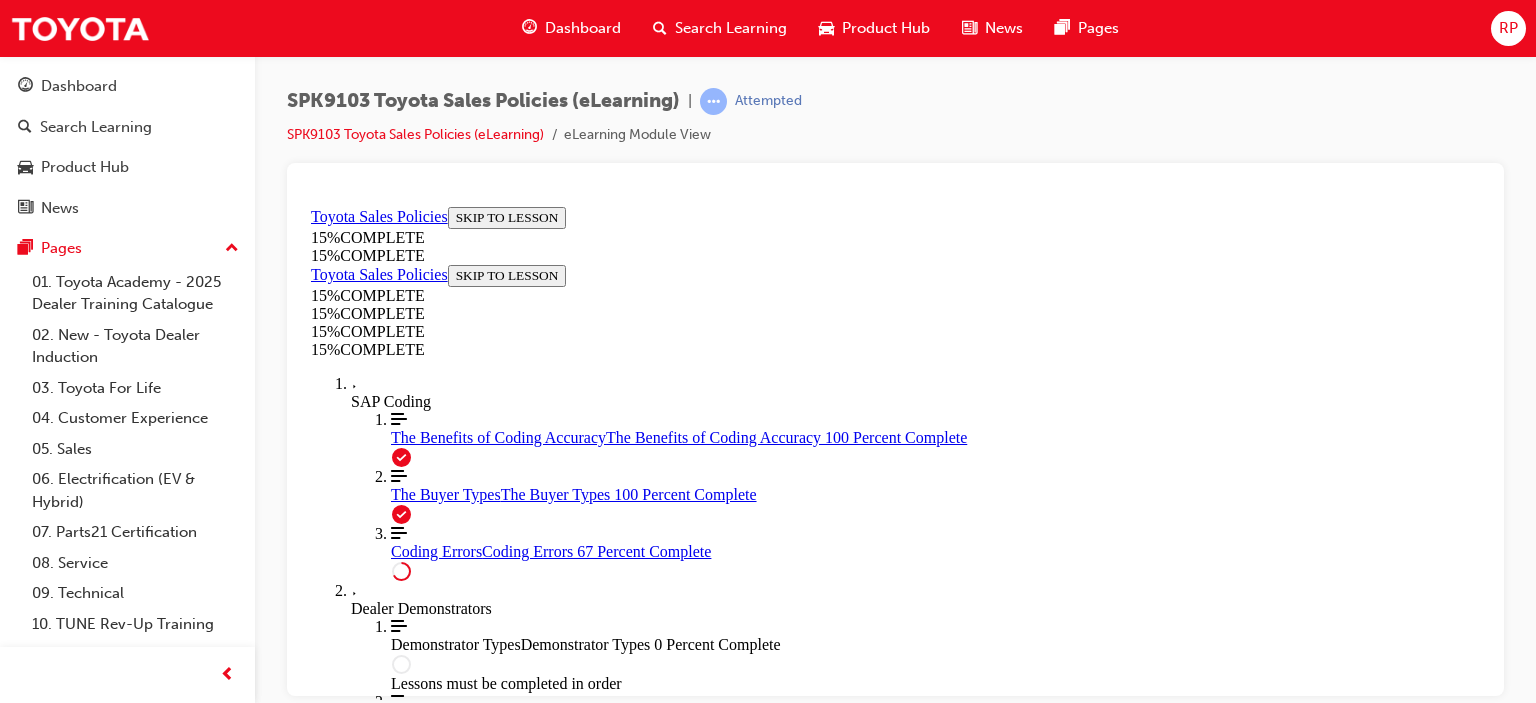 scroll, scrollTop: 1403, scrollLeft: 0, axis: vertical 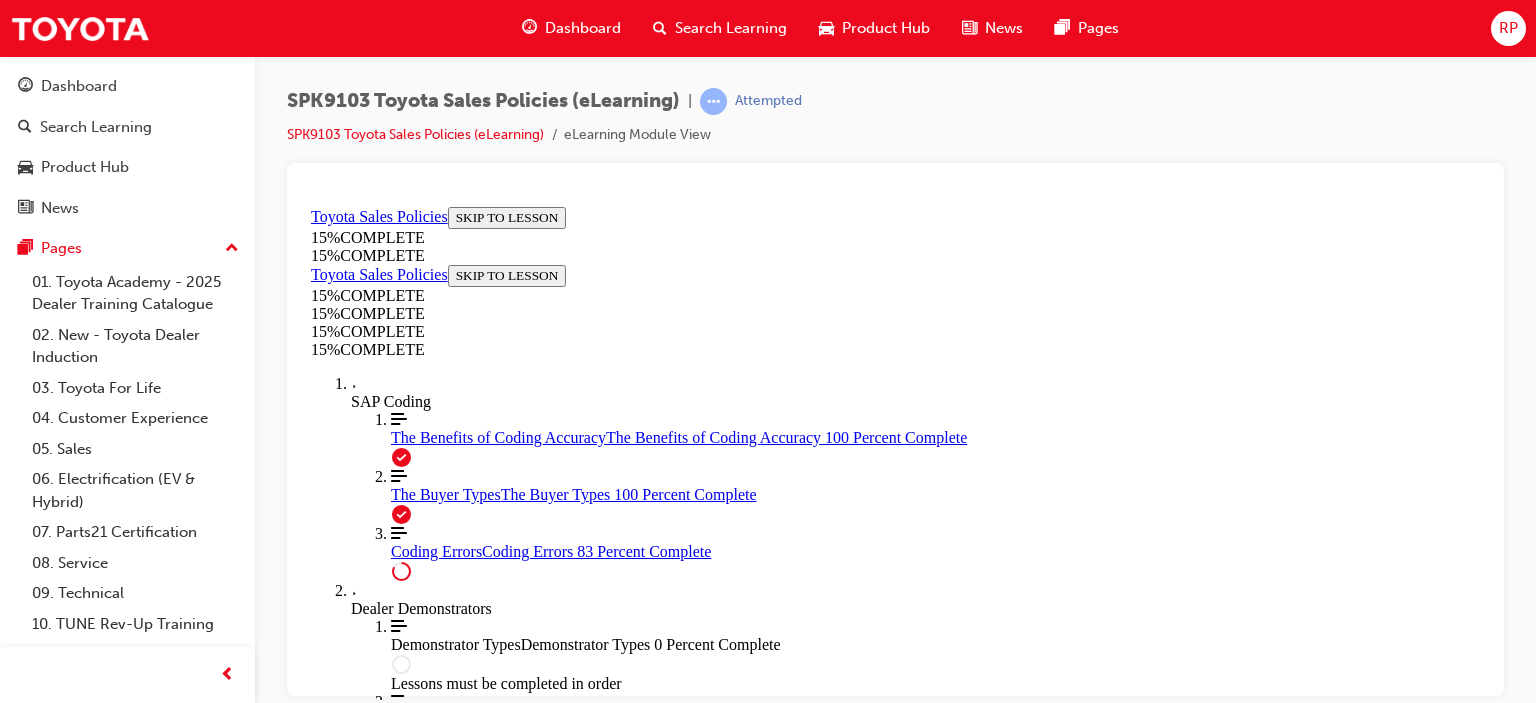 click on "CONTINUE" at bounding box center [354, 2613] 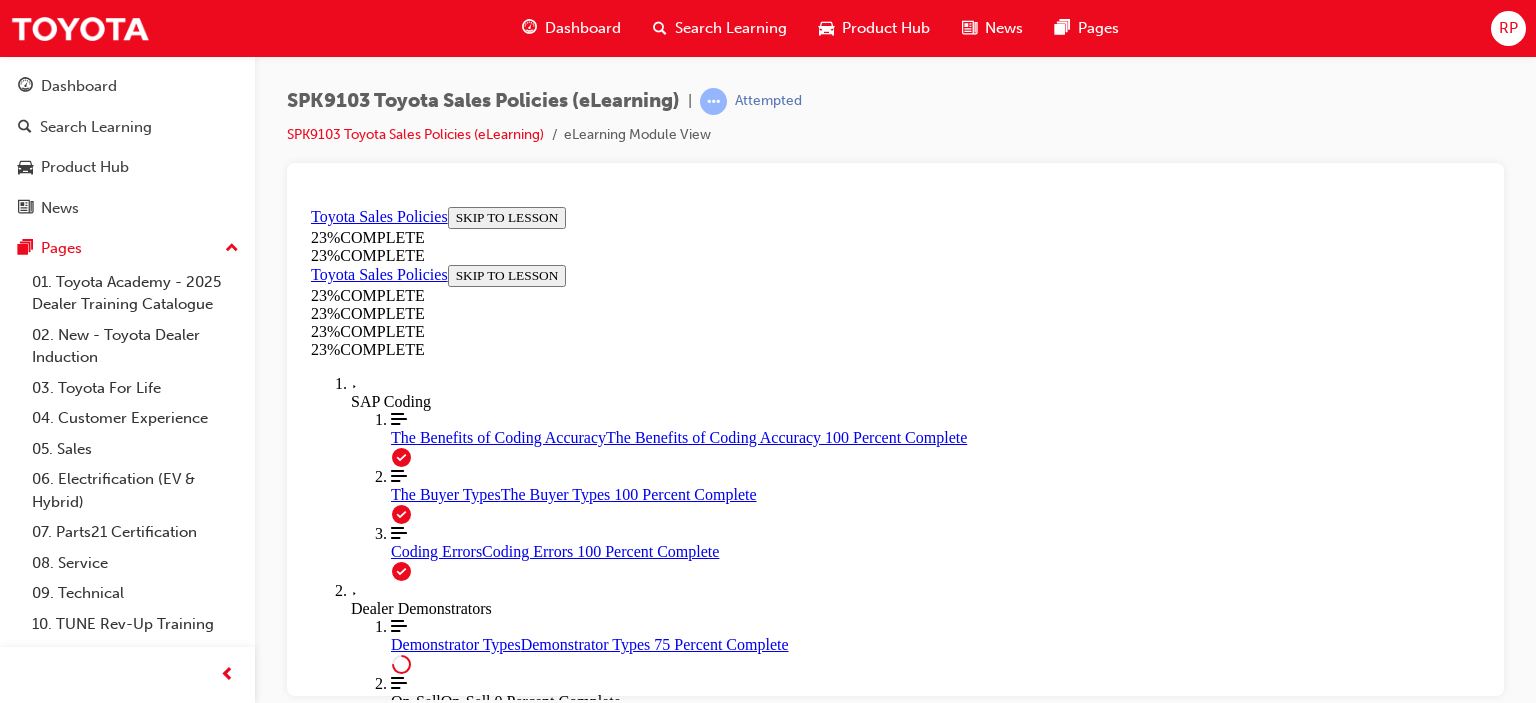 scroll, scrollTop: 1607, scrollLeft: 0, axis: vertical 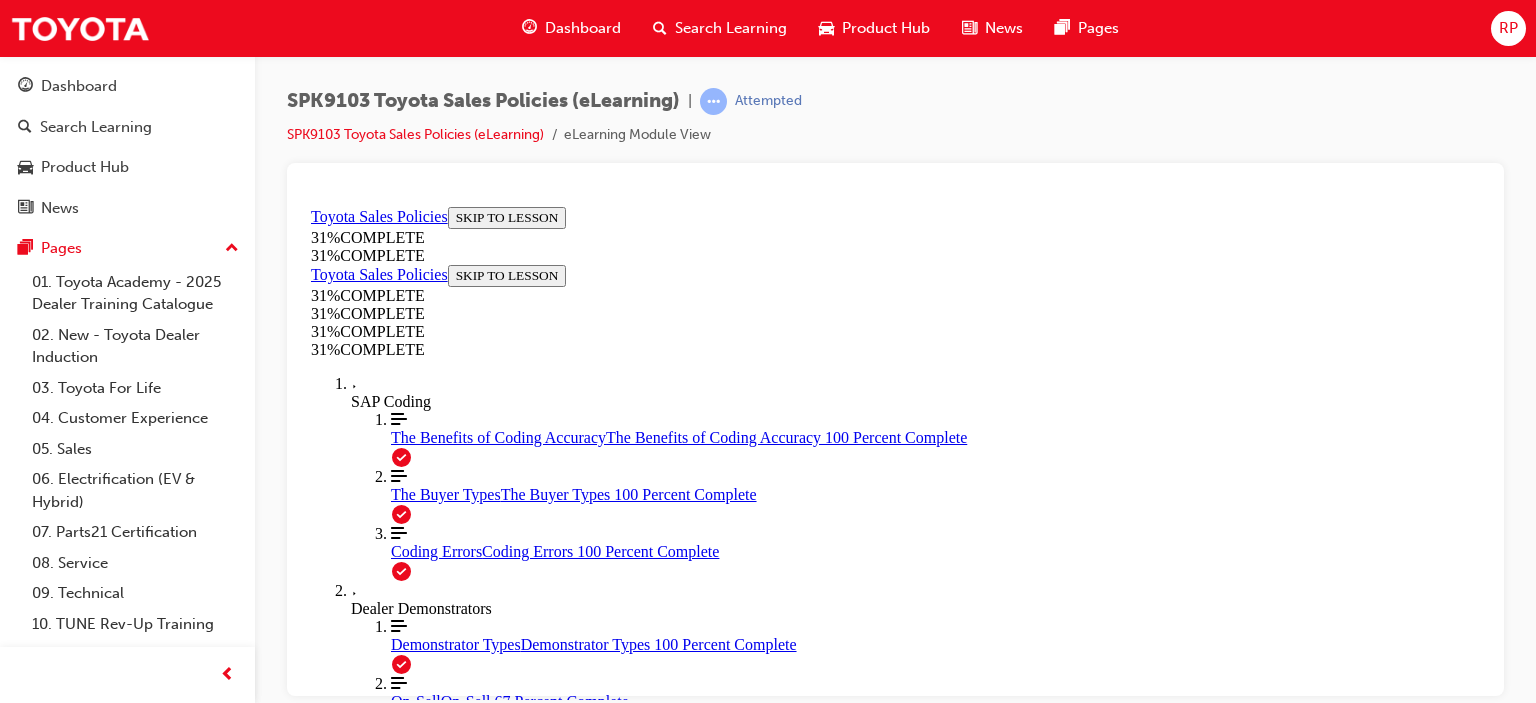 click on "CONTINUE" at bounding box center (354, 2233) 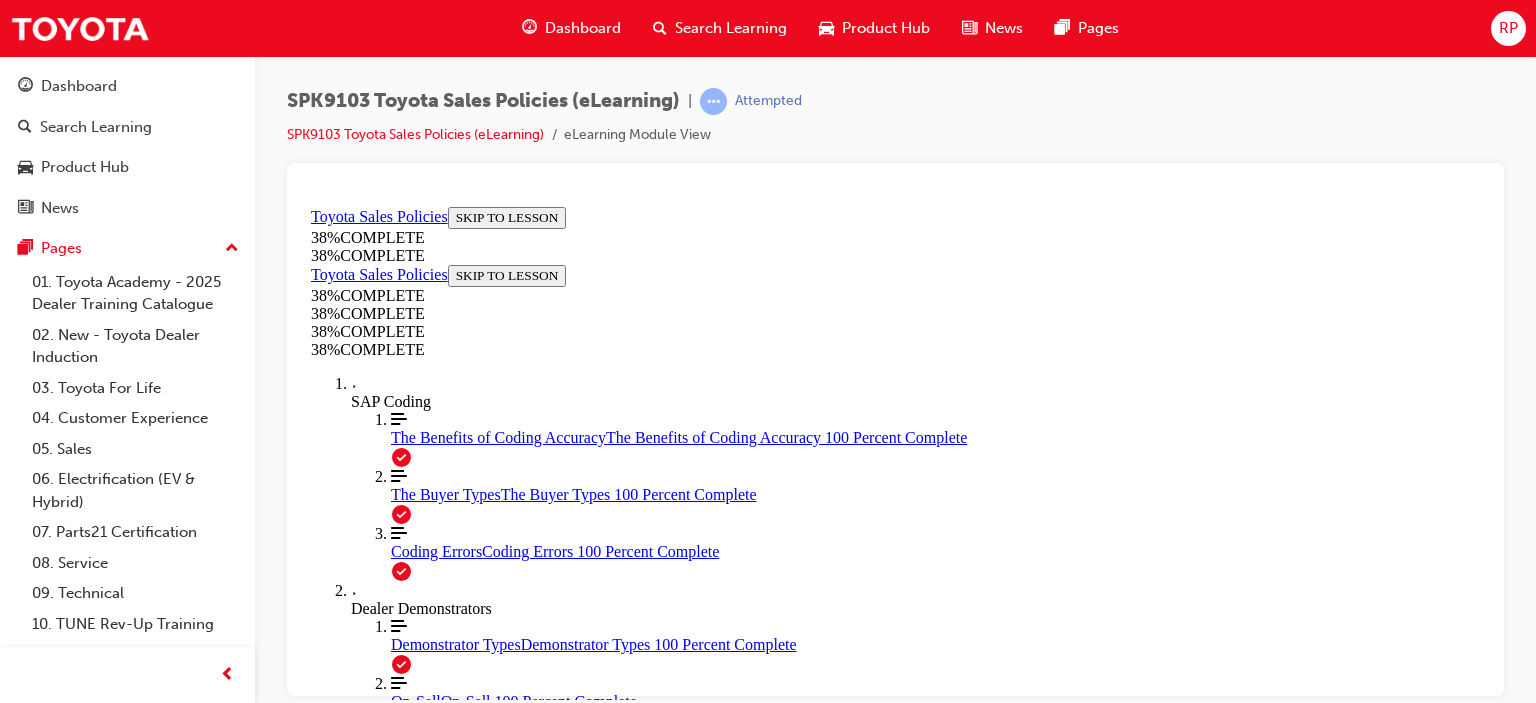 scroll, scrollTop: 1136, scrollLeft: 0, axis: vertical 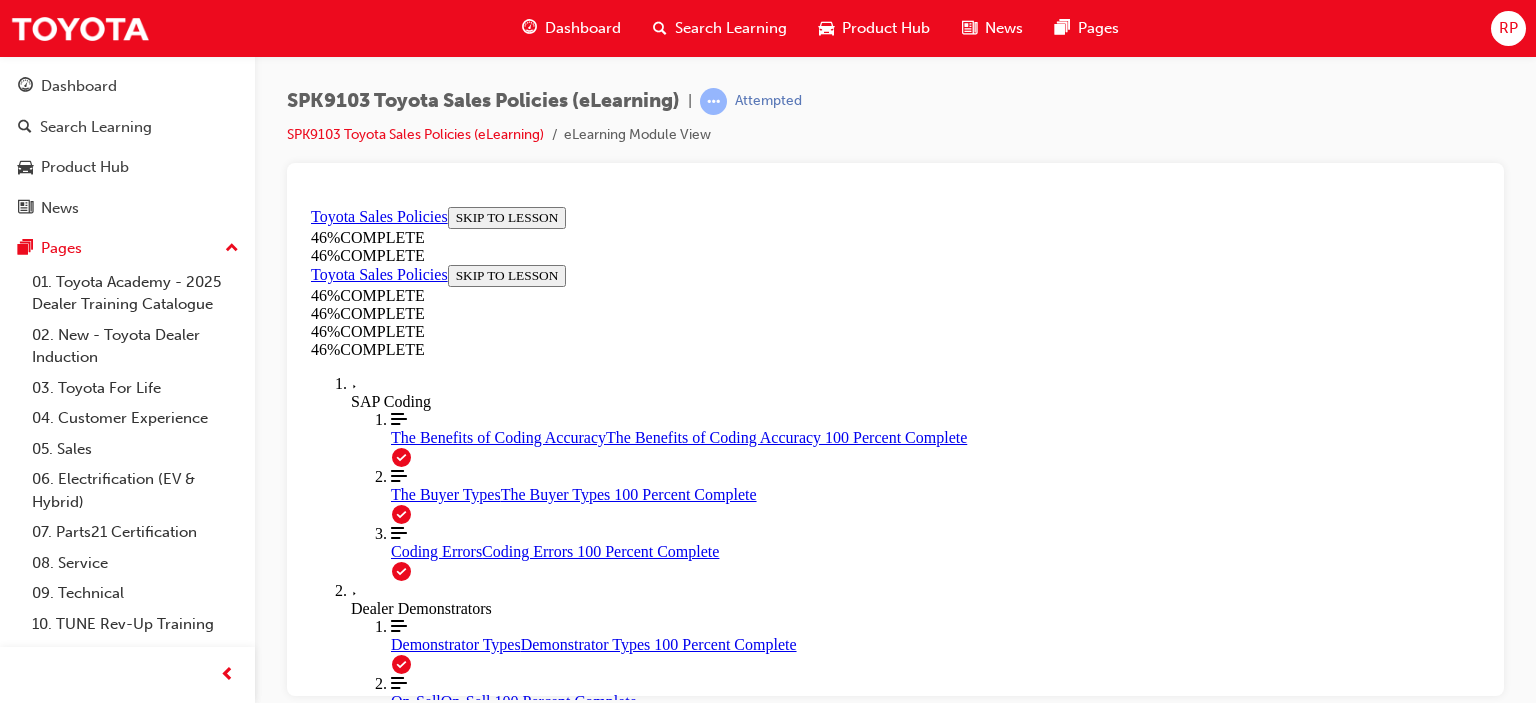 click on "Form B" at bounding box center (506, 2228) 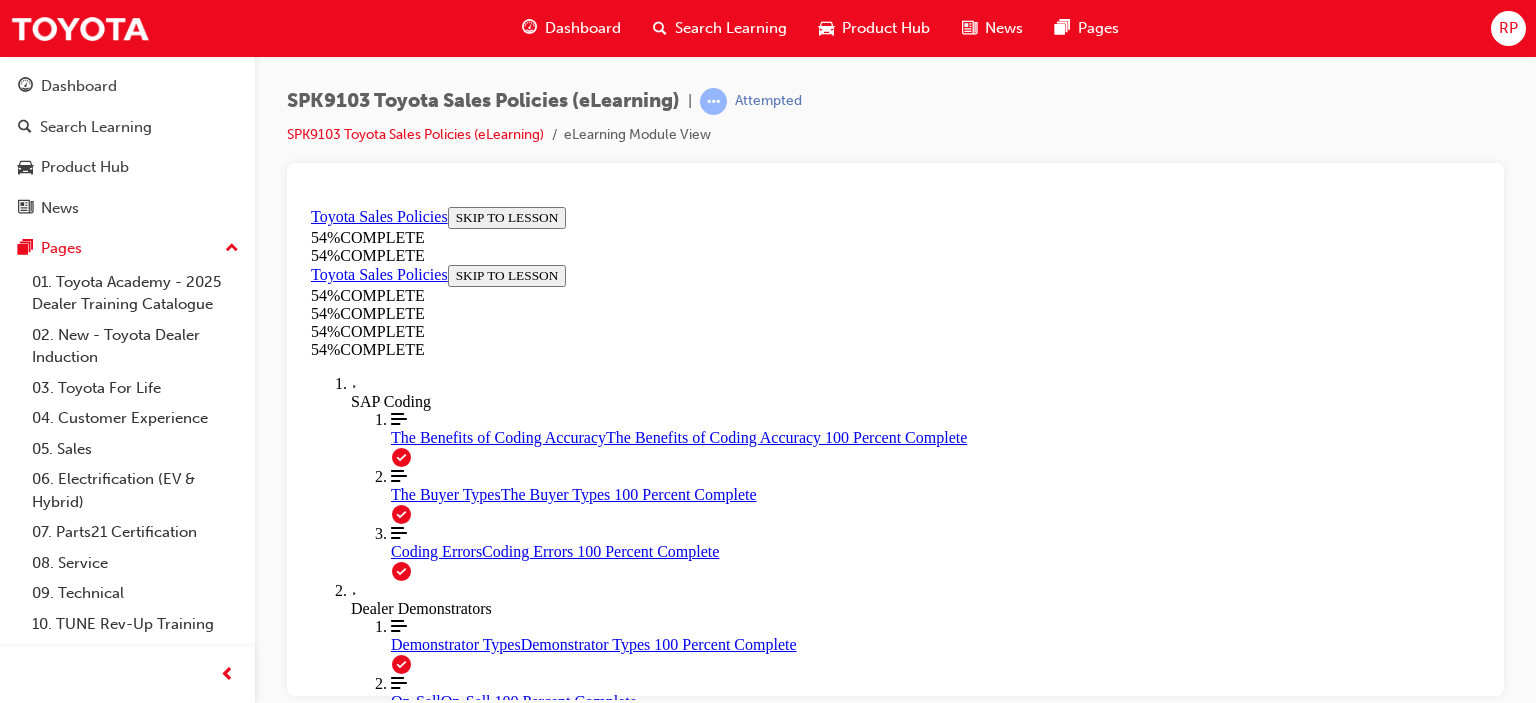scroll, scrollTop: 0, scrollLeft: 0, axis: both 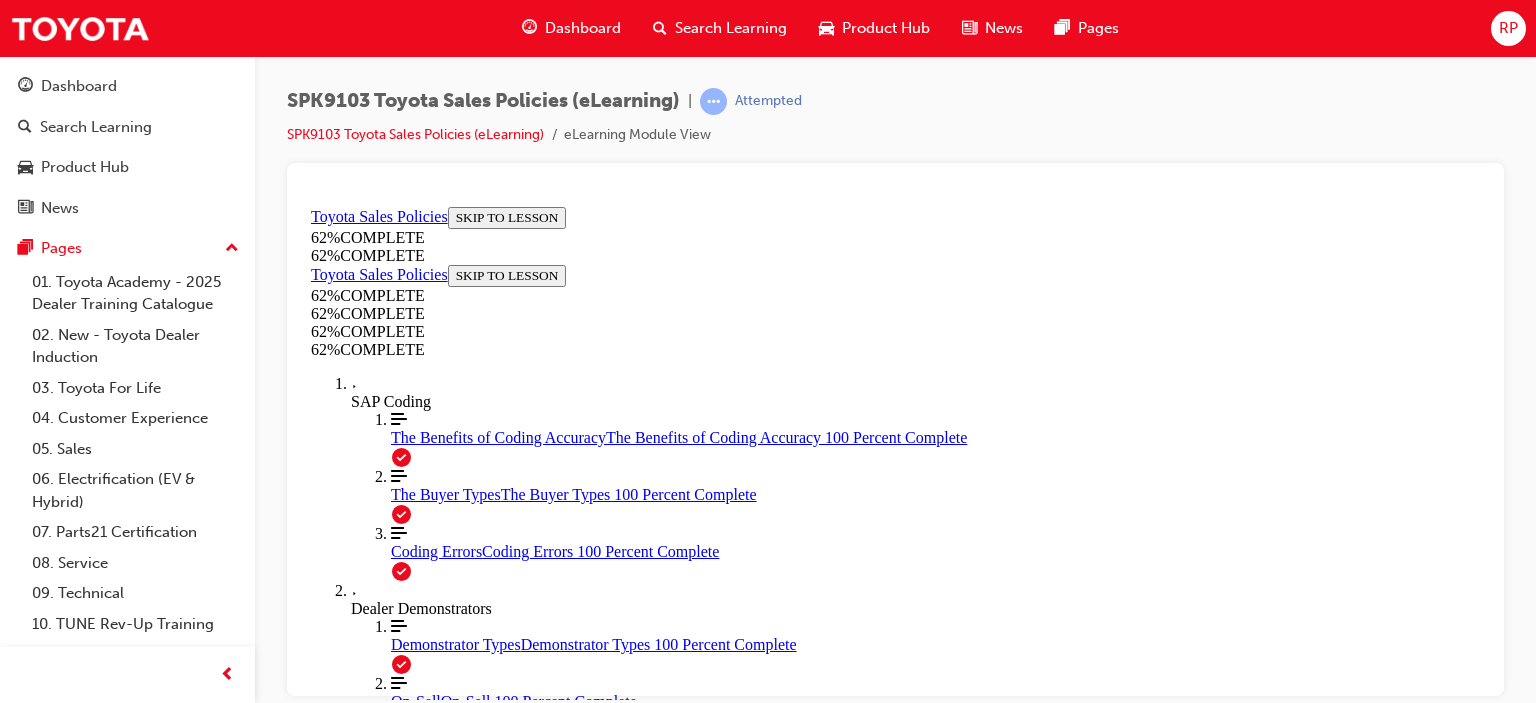 click on "CONTINUE" at bounding box center (354, 1906) 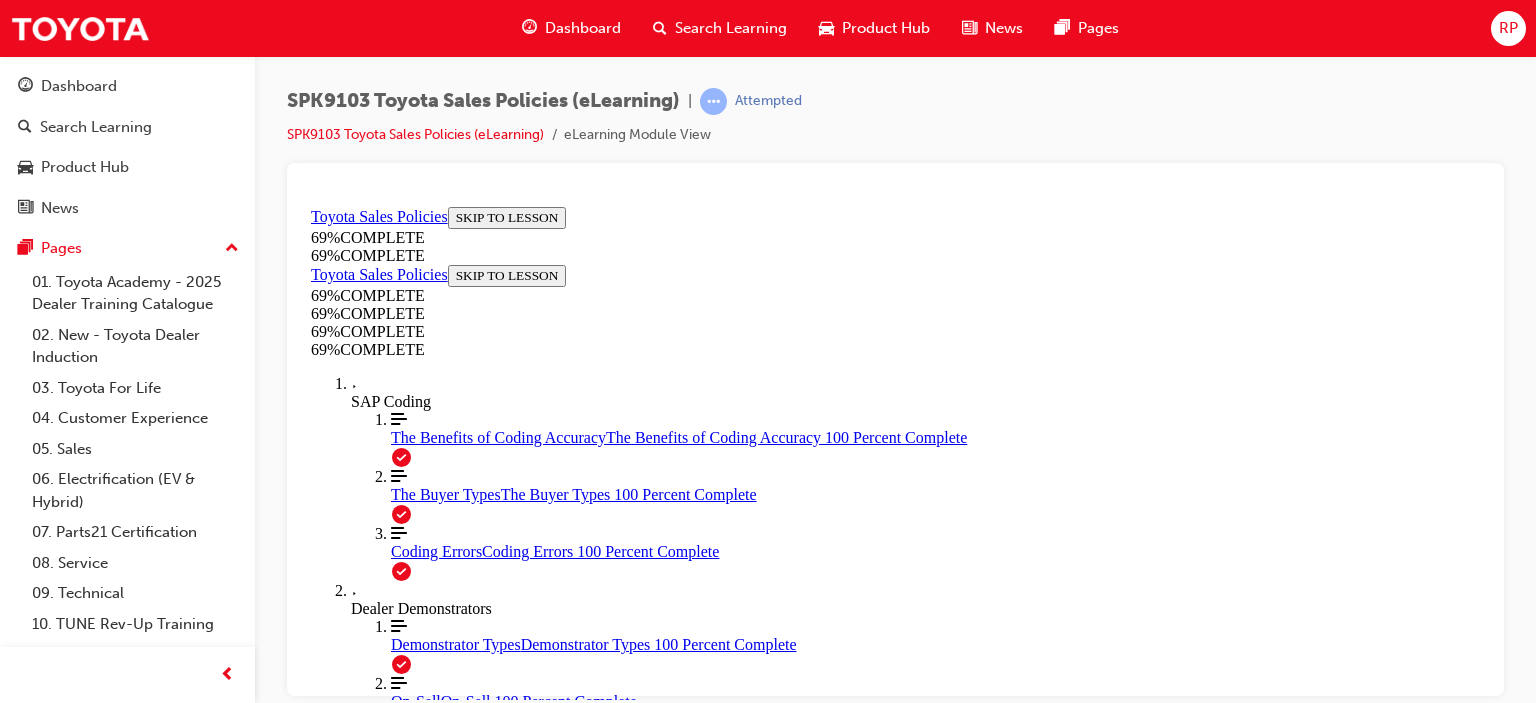 click on "CONTINUE" at bounding box center (354, 2423) 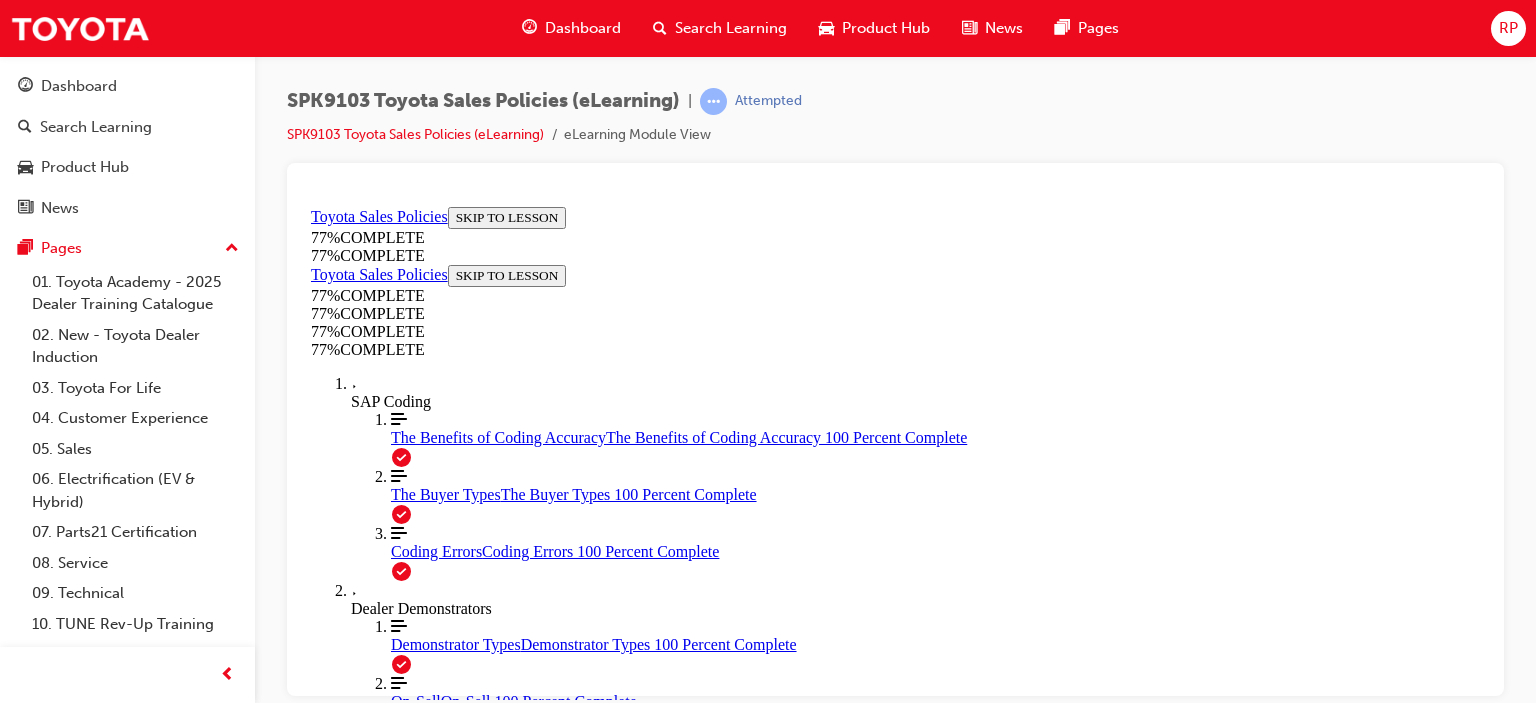 click on "CONTINUE" at bounding box center [354, 2450] 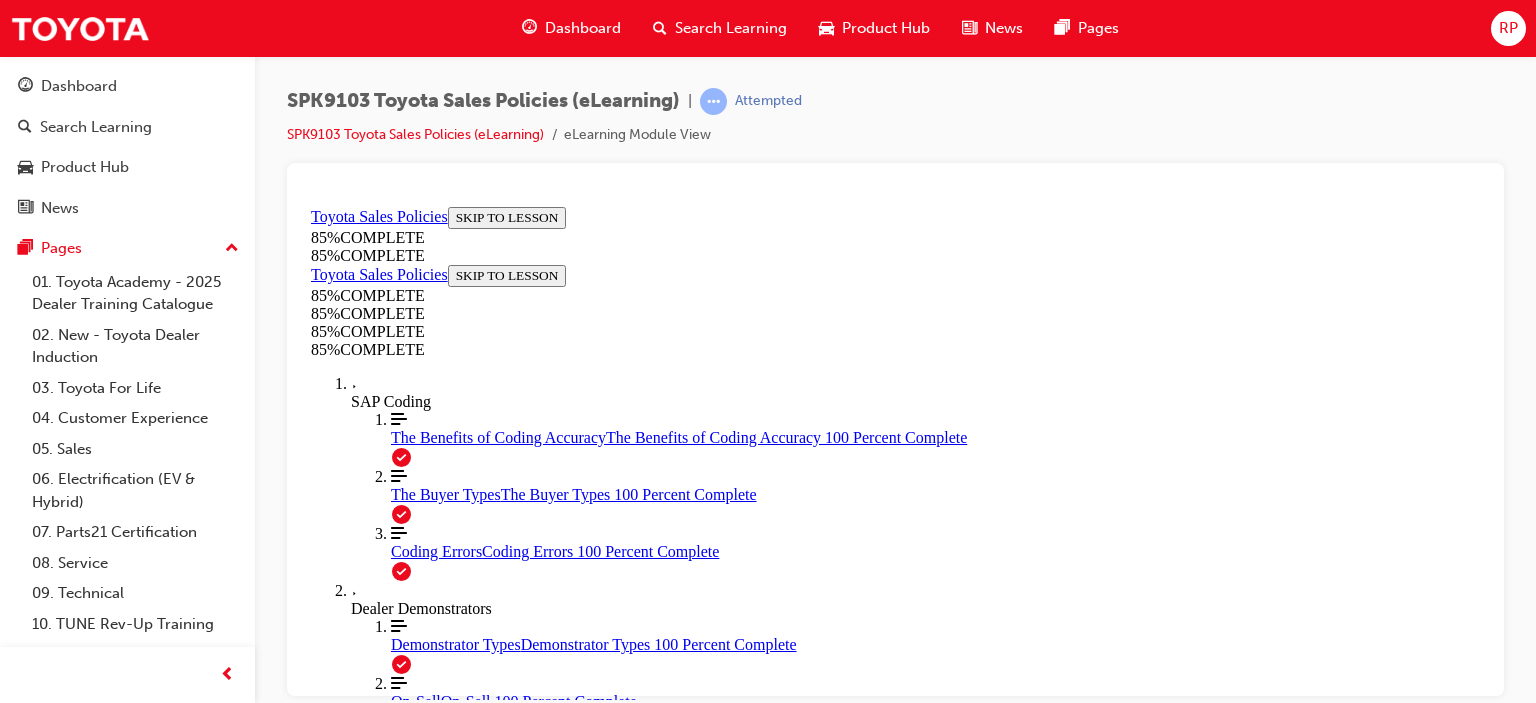 click on "CONTINUE" at bounding box center [354, 4172] 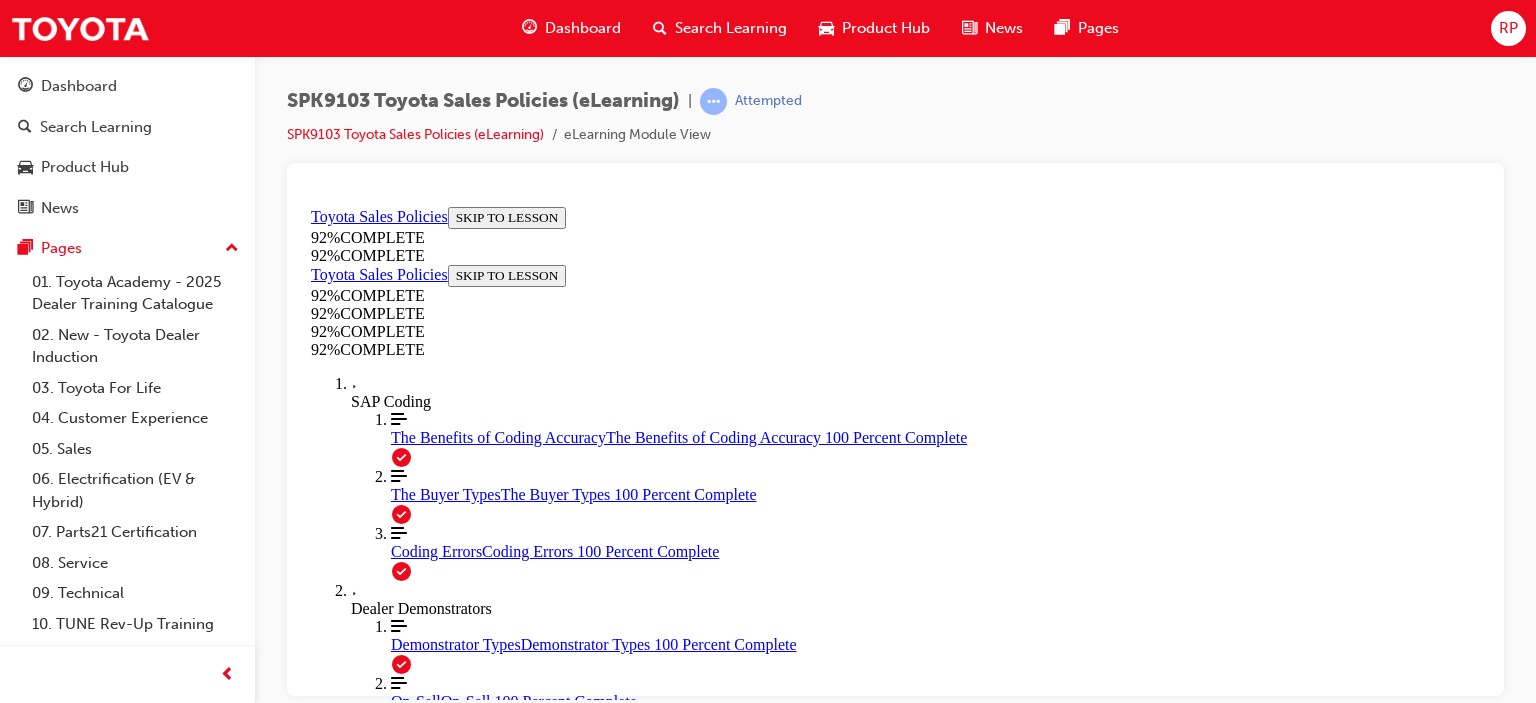 click on "START QUIZ" at bounding box center [356, 1572] 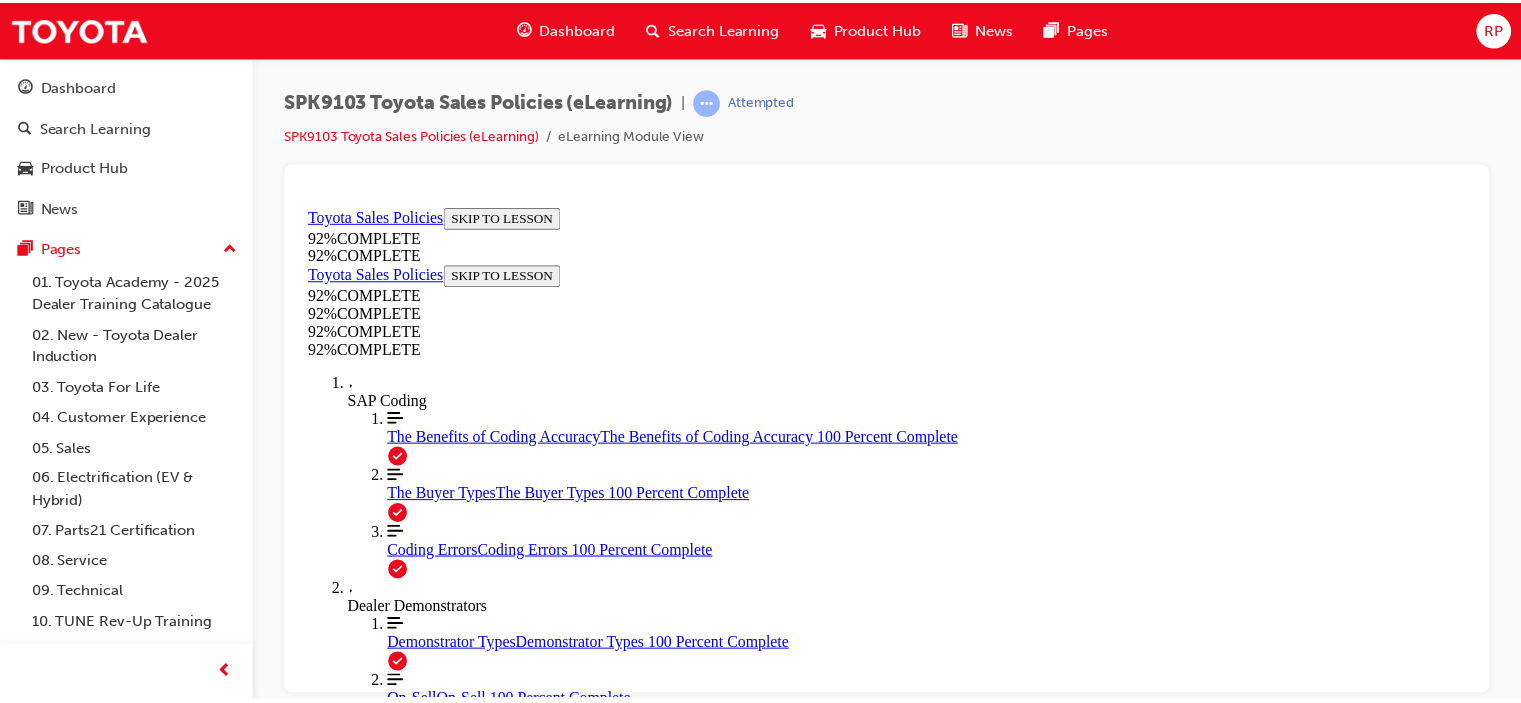 scroll, scrollTop: 237, scrollLeft: 0, axis: vertical 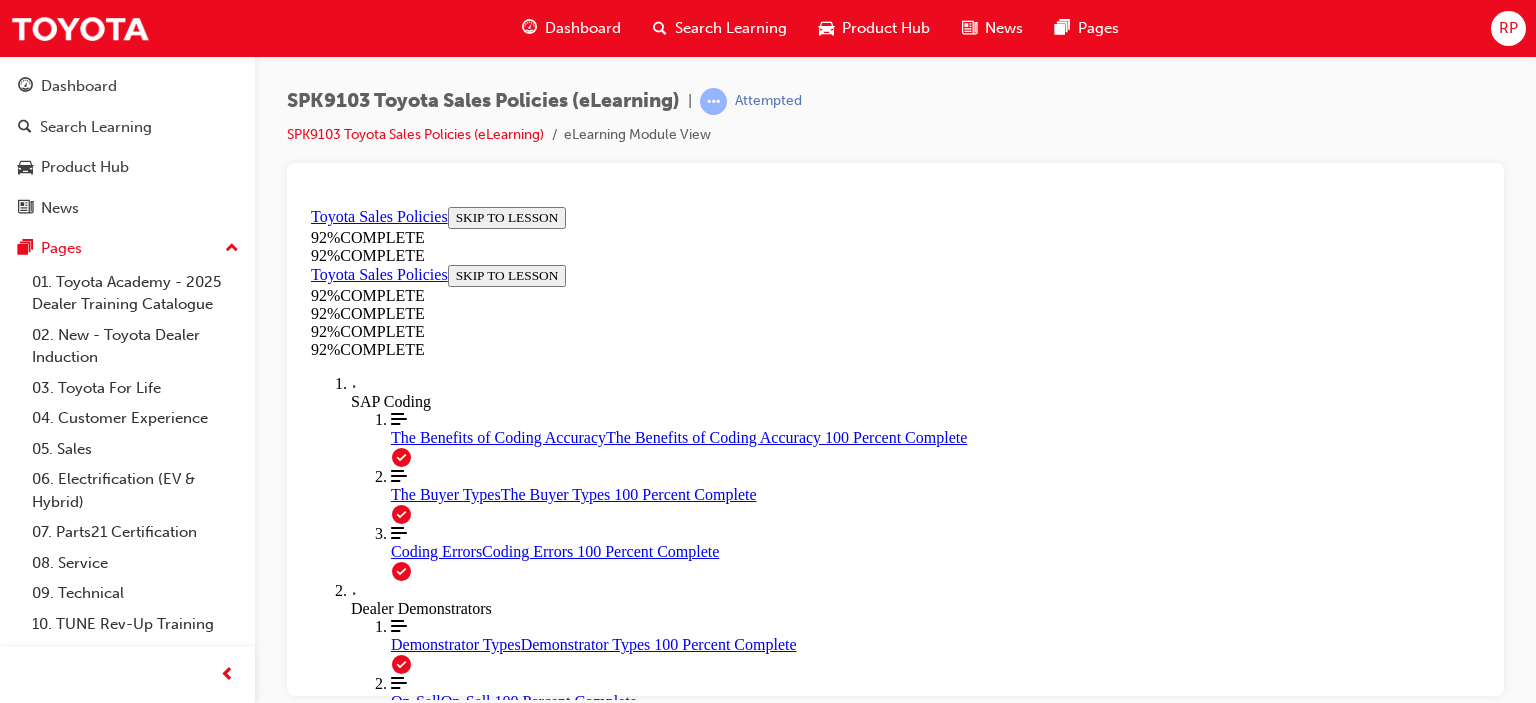 click at bounding box center [895, 2112] 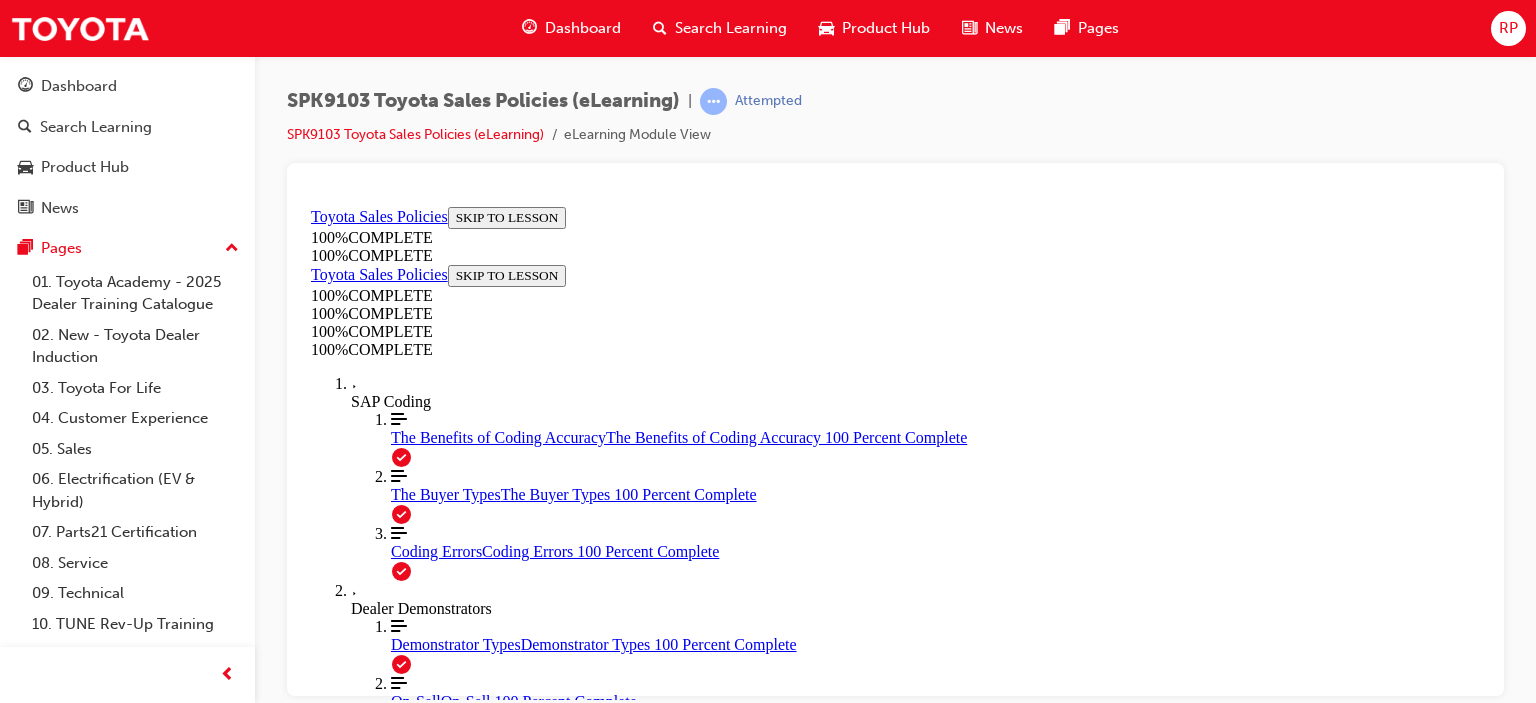 scroll, scrollTop: 690, scrollLeft: 0, axis: vertical 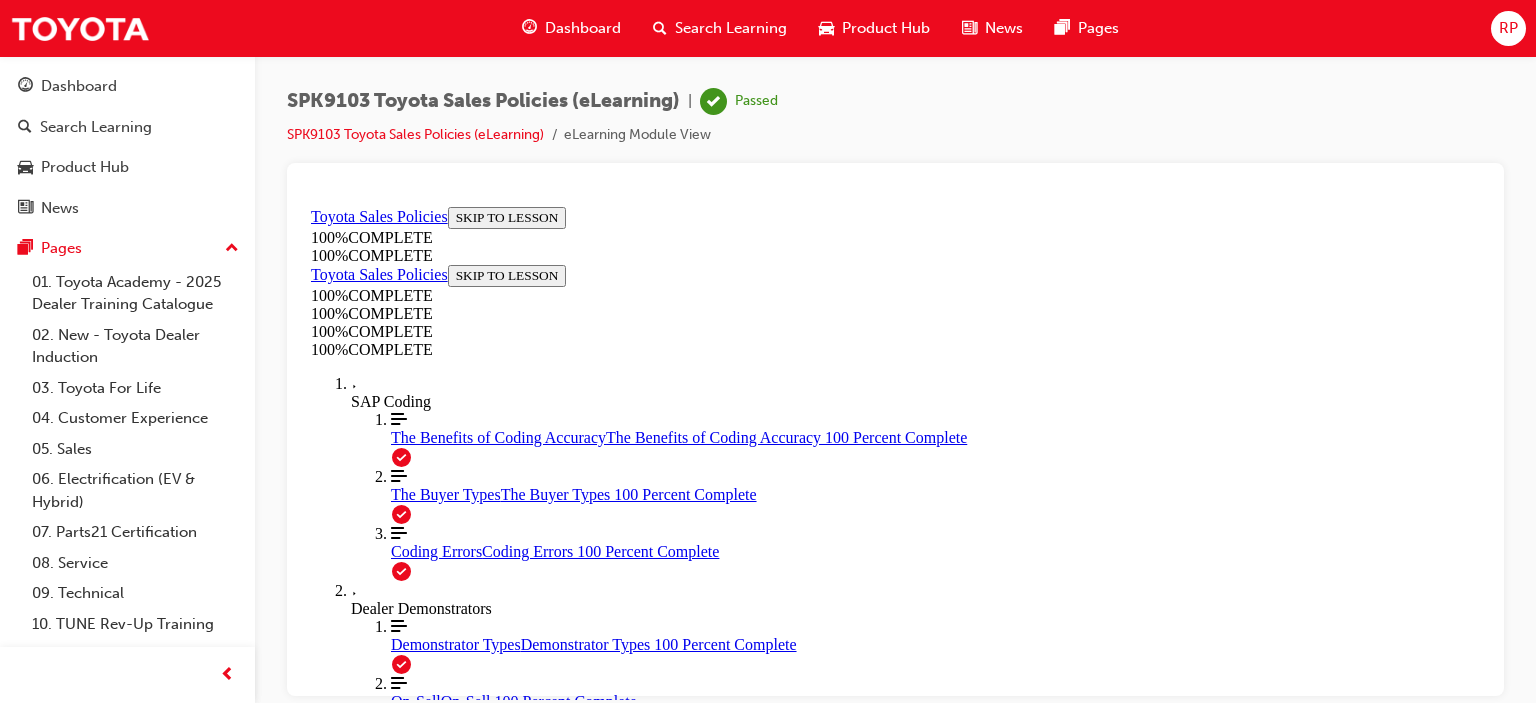click on "NEXT" at bounding box center (337, 2564) 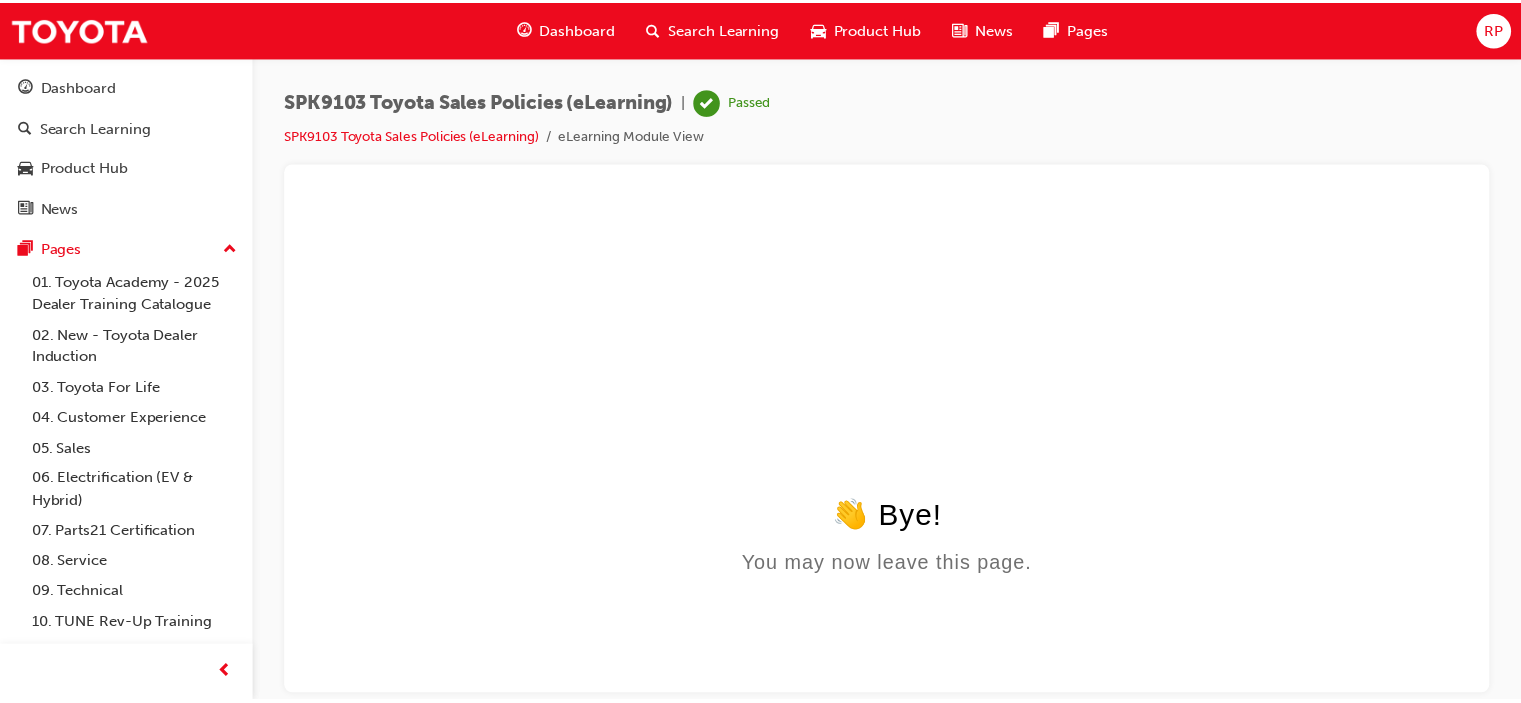 scroll, scrollTop: 0, scrollLeft: 0, axis: both 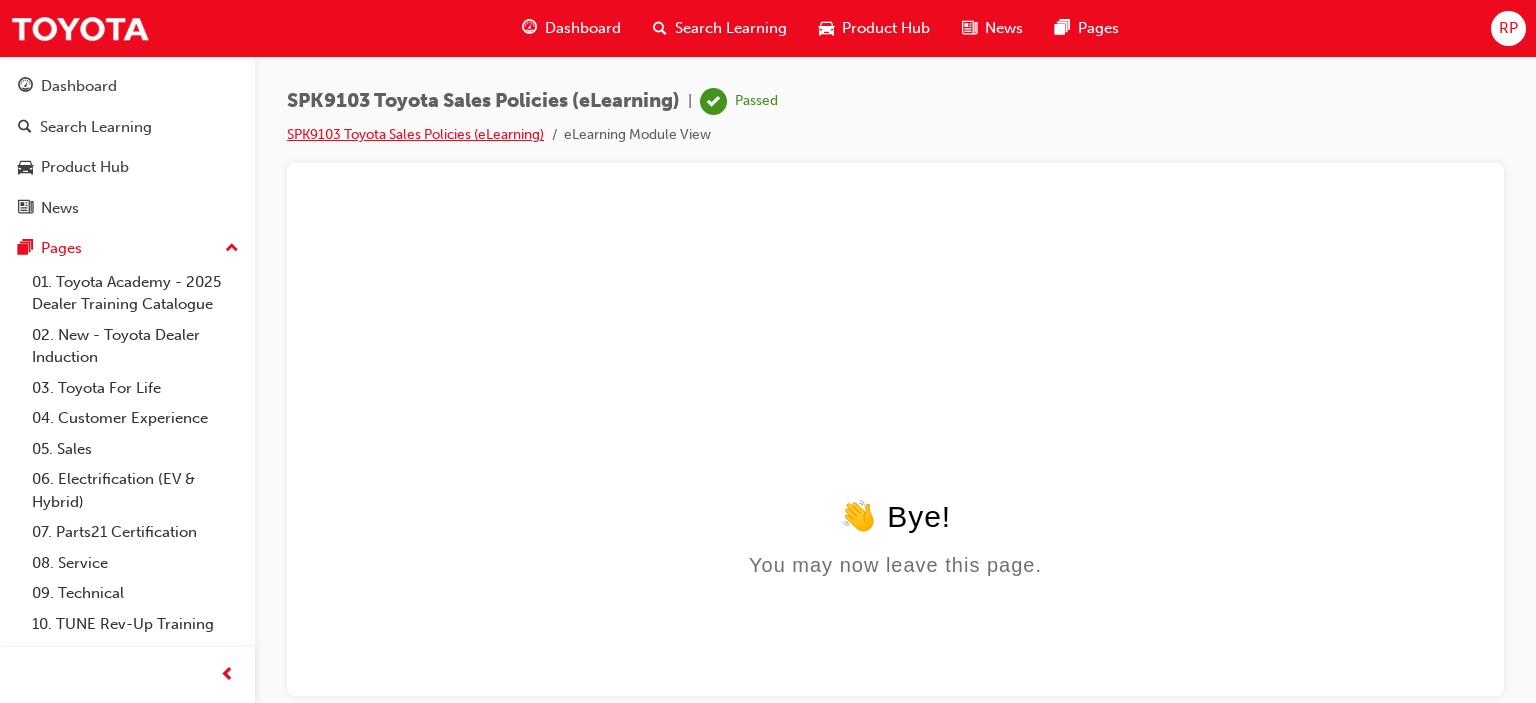 click on "SPK9103 Toyota Sales Policies  (eLearning)" at bounding box center [415, 134] 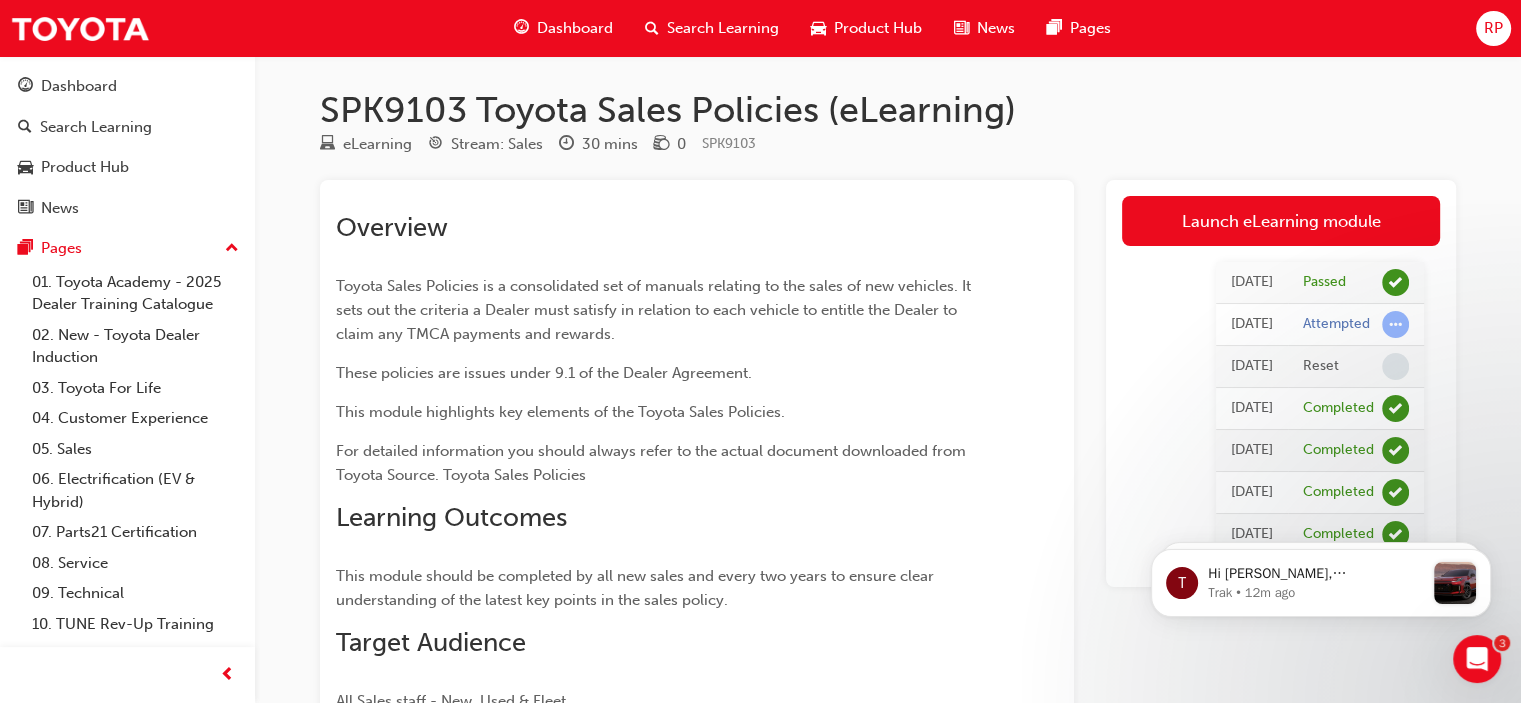 click on "Search Learning" at bounding box center [723, 28] 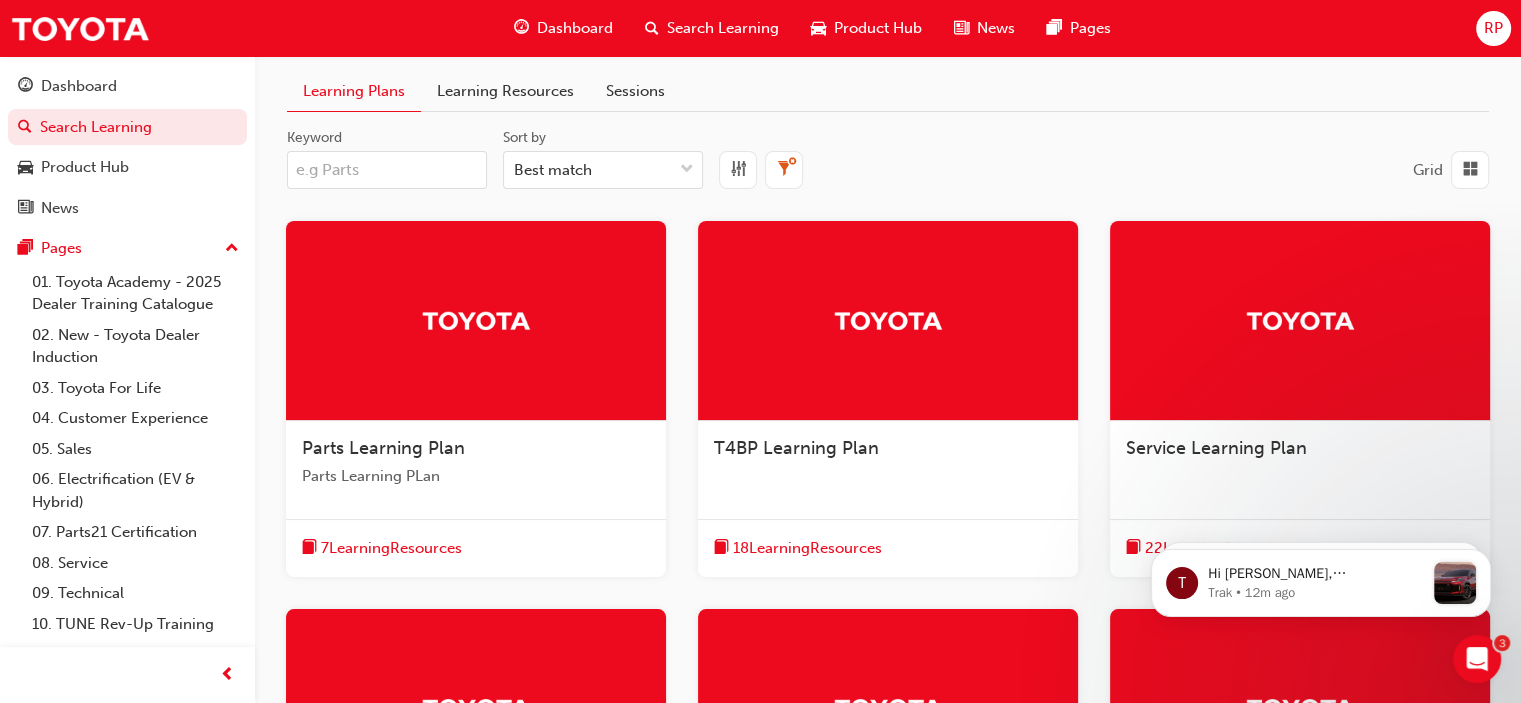click on "Learning Resources" at bounding box center (505, 91) 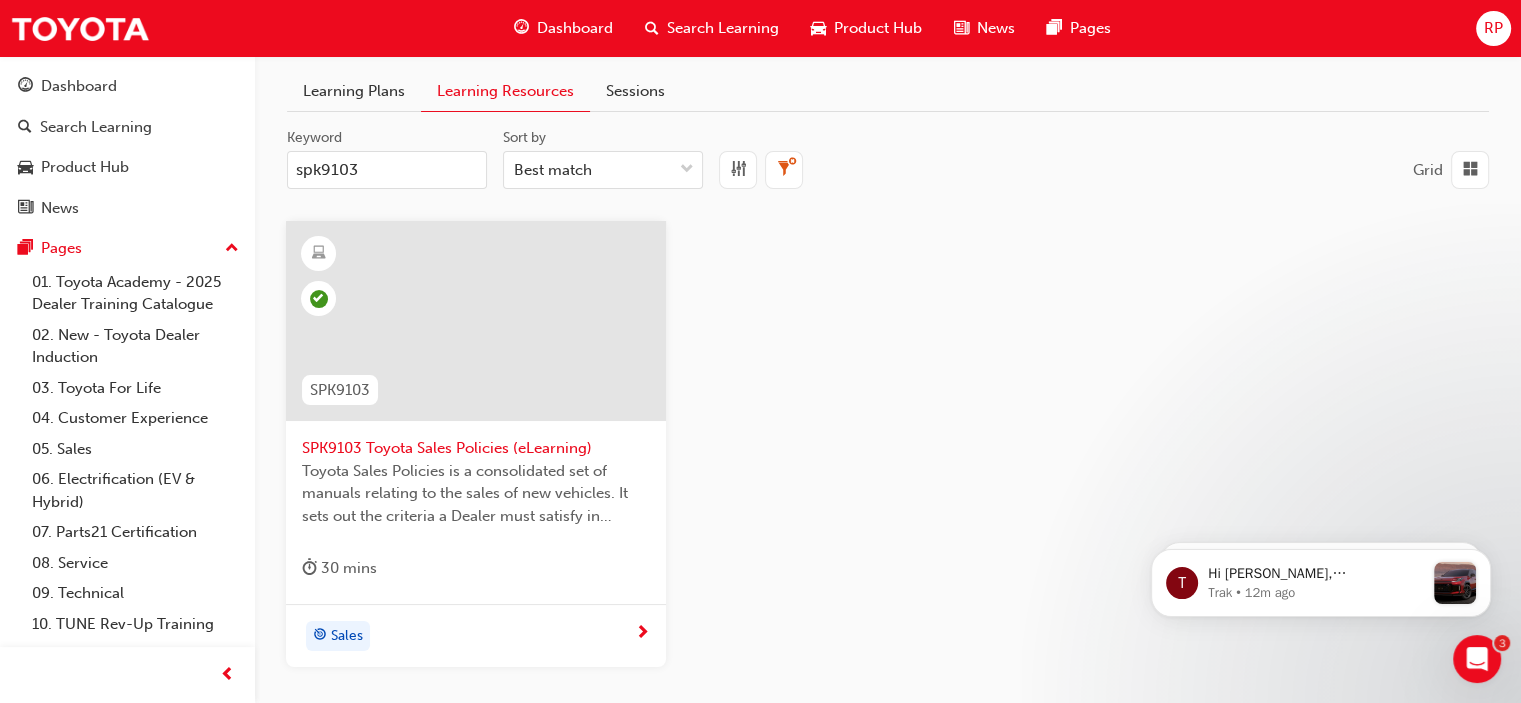 click on "spk9103" at bounding box center (387, 170) 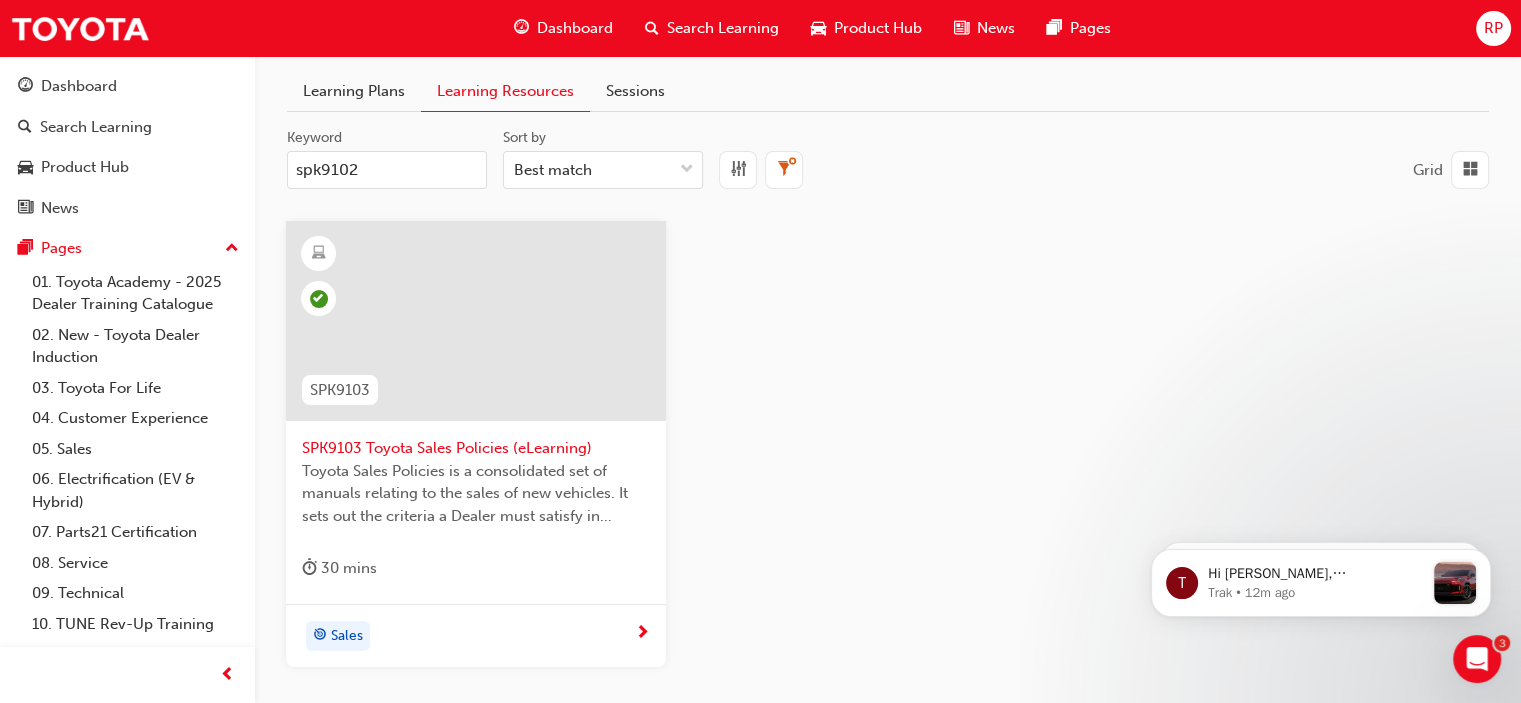 type on "spk9102" 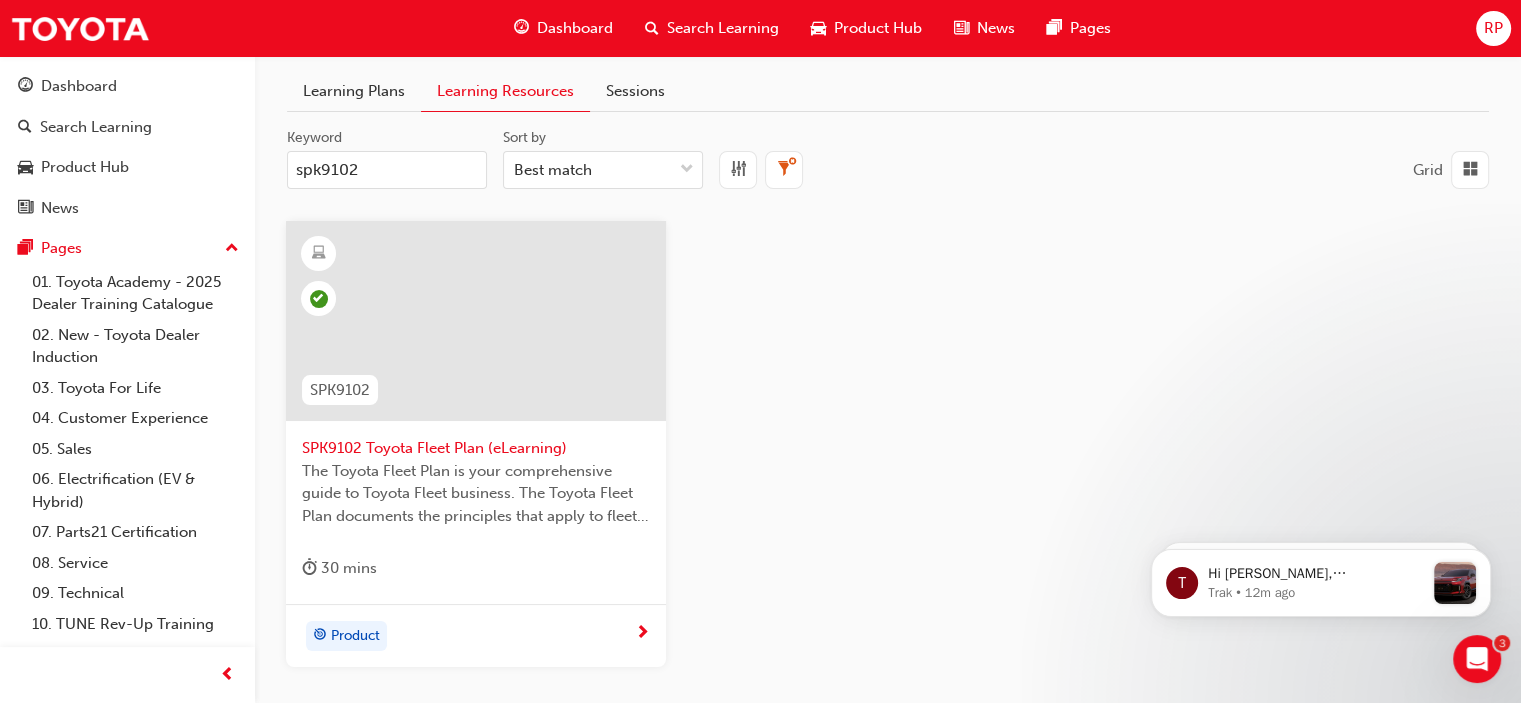 click on "SPK9102 Toyota Fleet Plan (eLearning)" at bounding box center [476, 448] 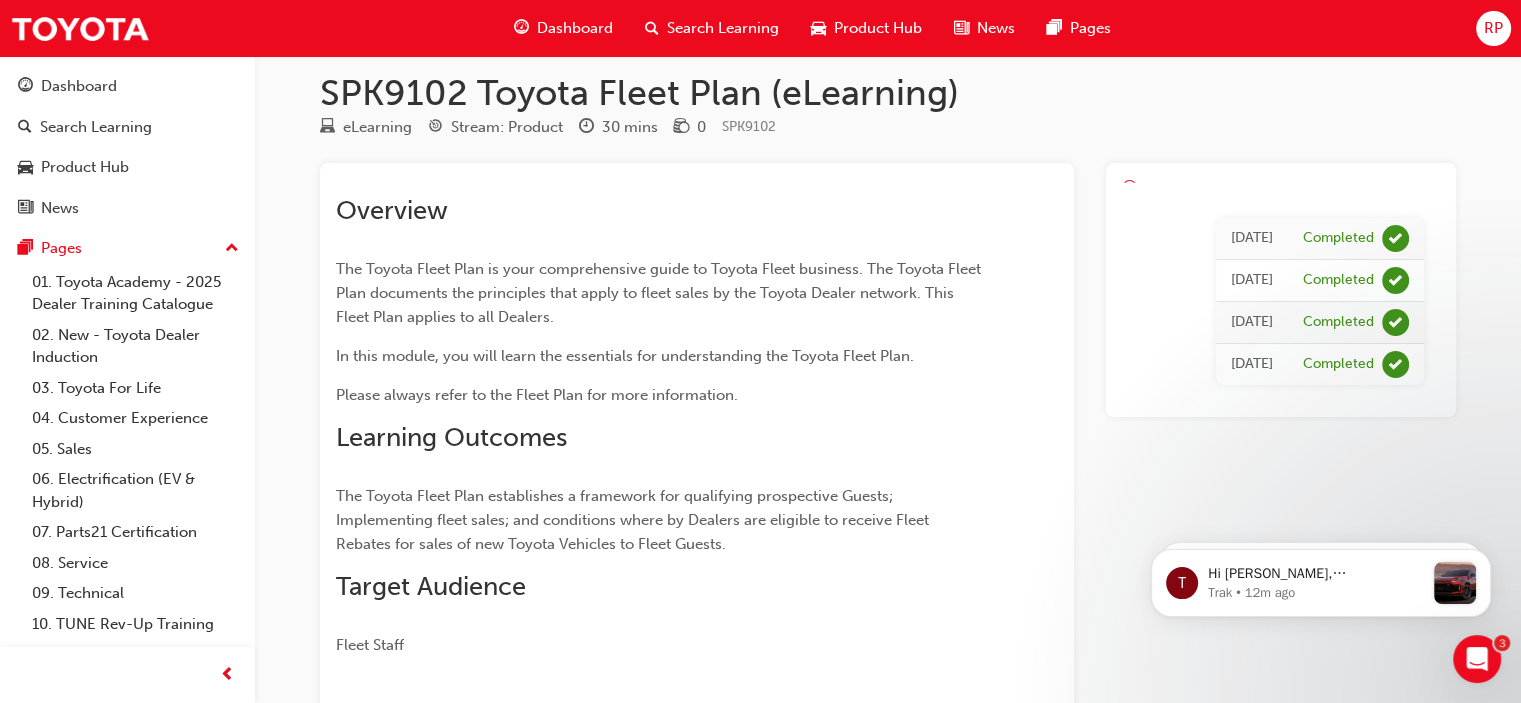 scroll, scrollTop: 0, scrollLeft: 0, axis: both 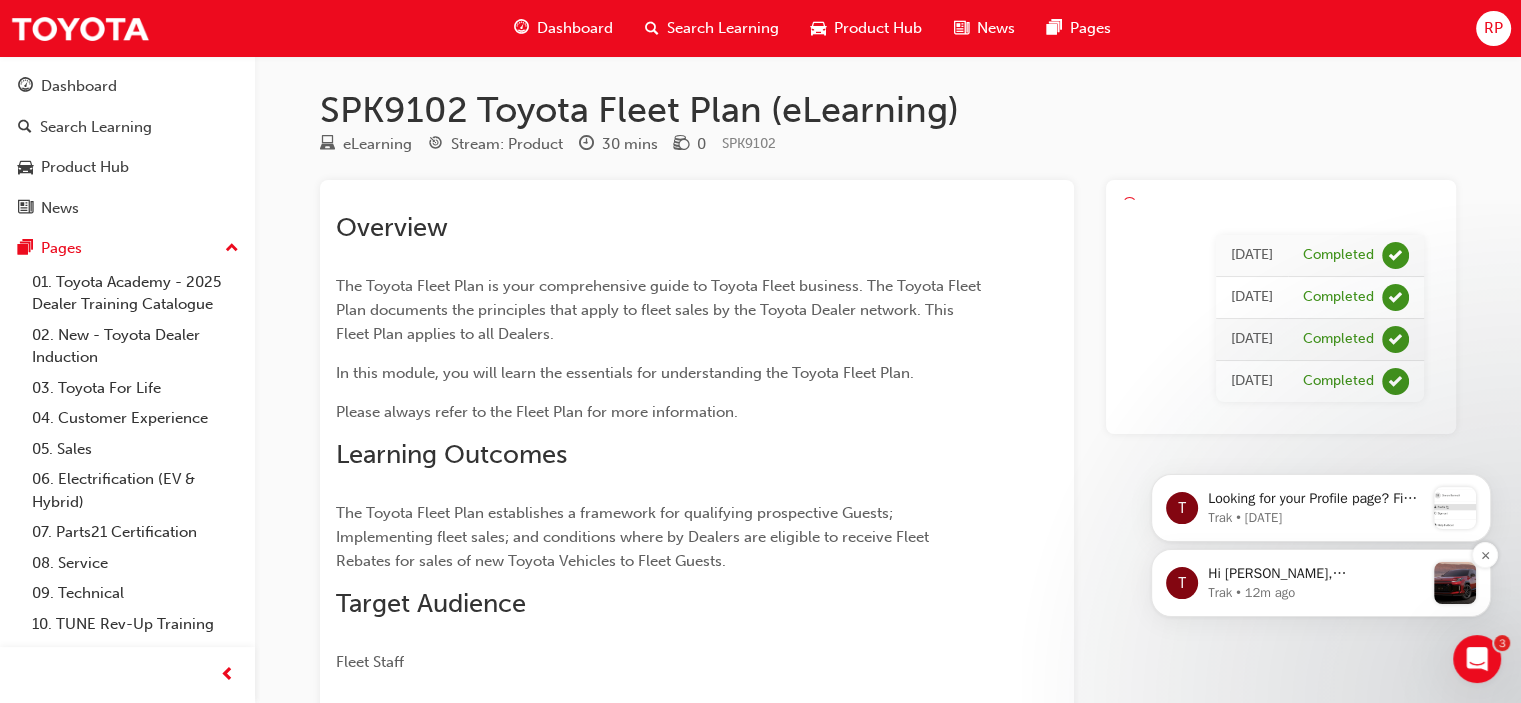 click at bounding box center [1455, 583] 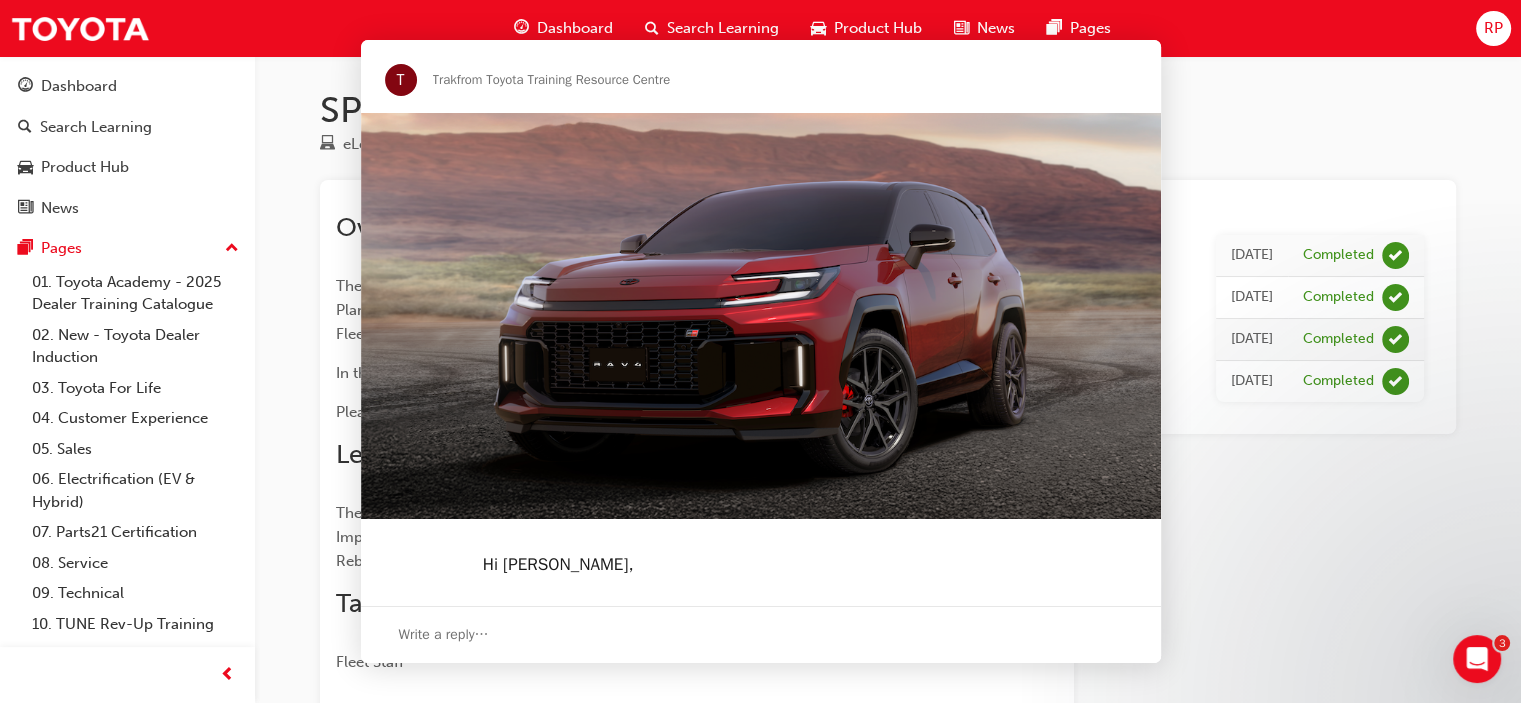 scroll, scrollTop: 0, scrollLeft: 0, axis: both 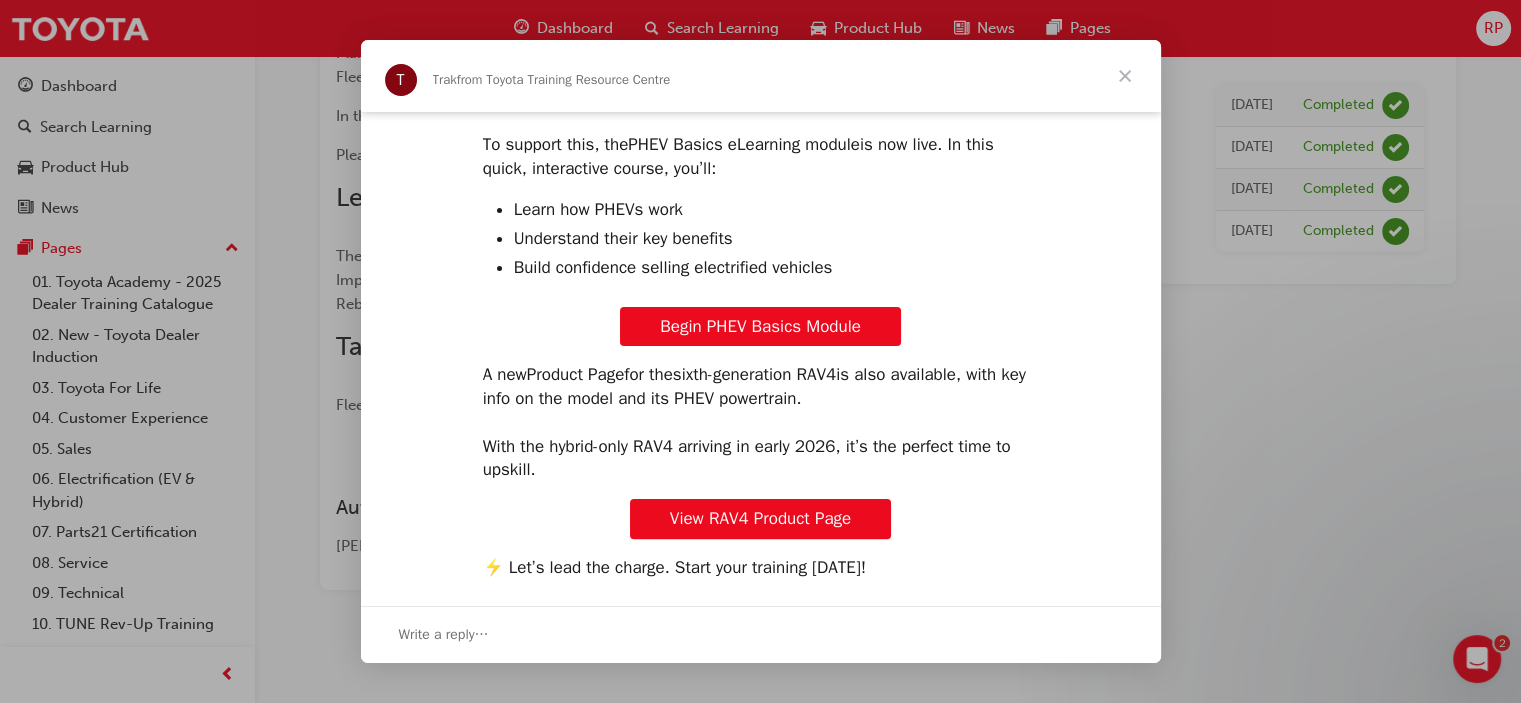 click at bounding box center (1125, 76) 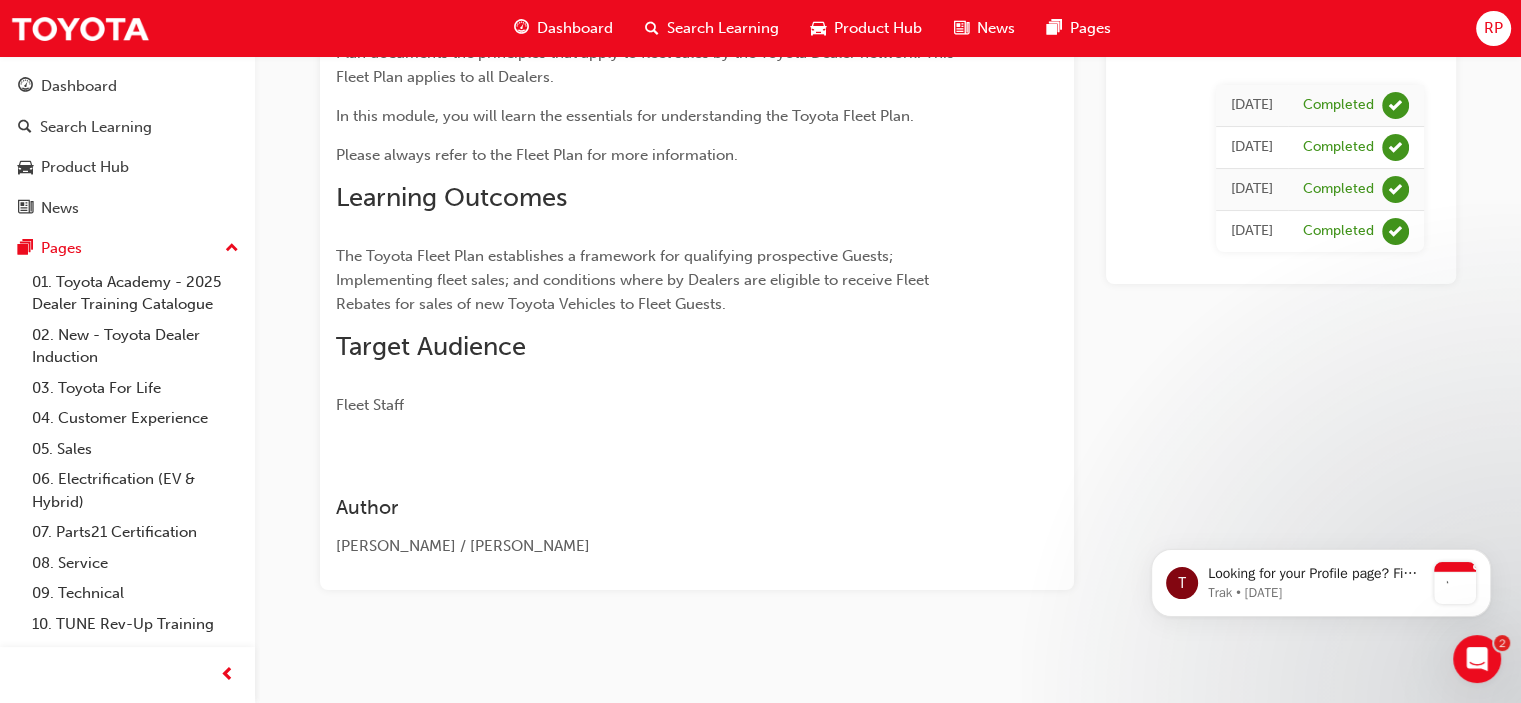 scroll, scrollTop: 0, scrollLeft: 0, axis: both 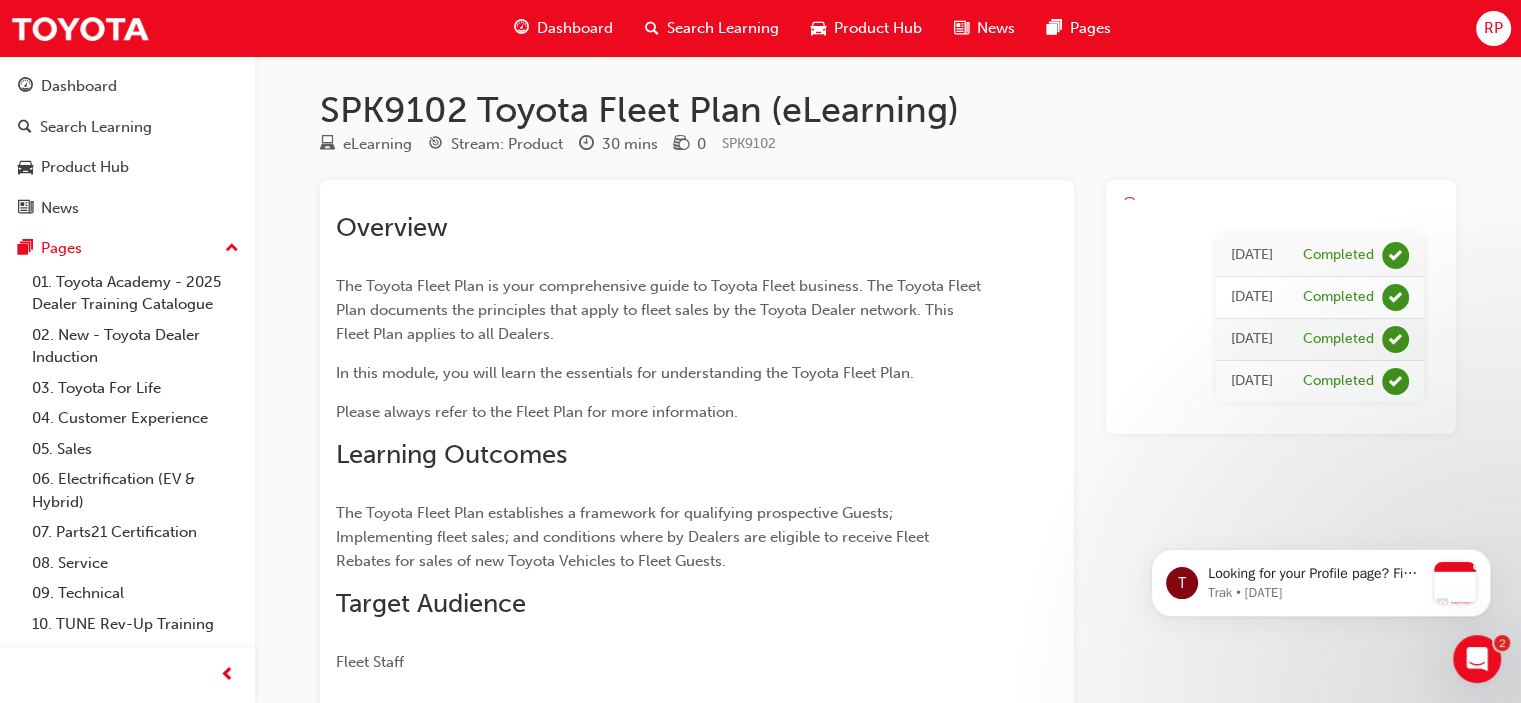click on "Mon 24 Jul 2023 Completed   Tue 1 Jun 2021 Completed   Sat 26 May 2018 Completed   Thu 28 Apr 2016 Completed" at bounding box center [1281, 307] 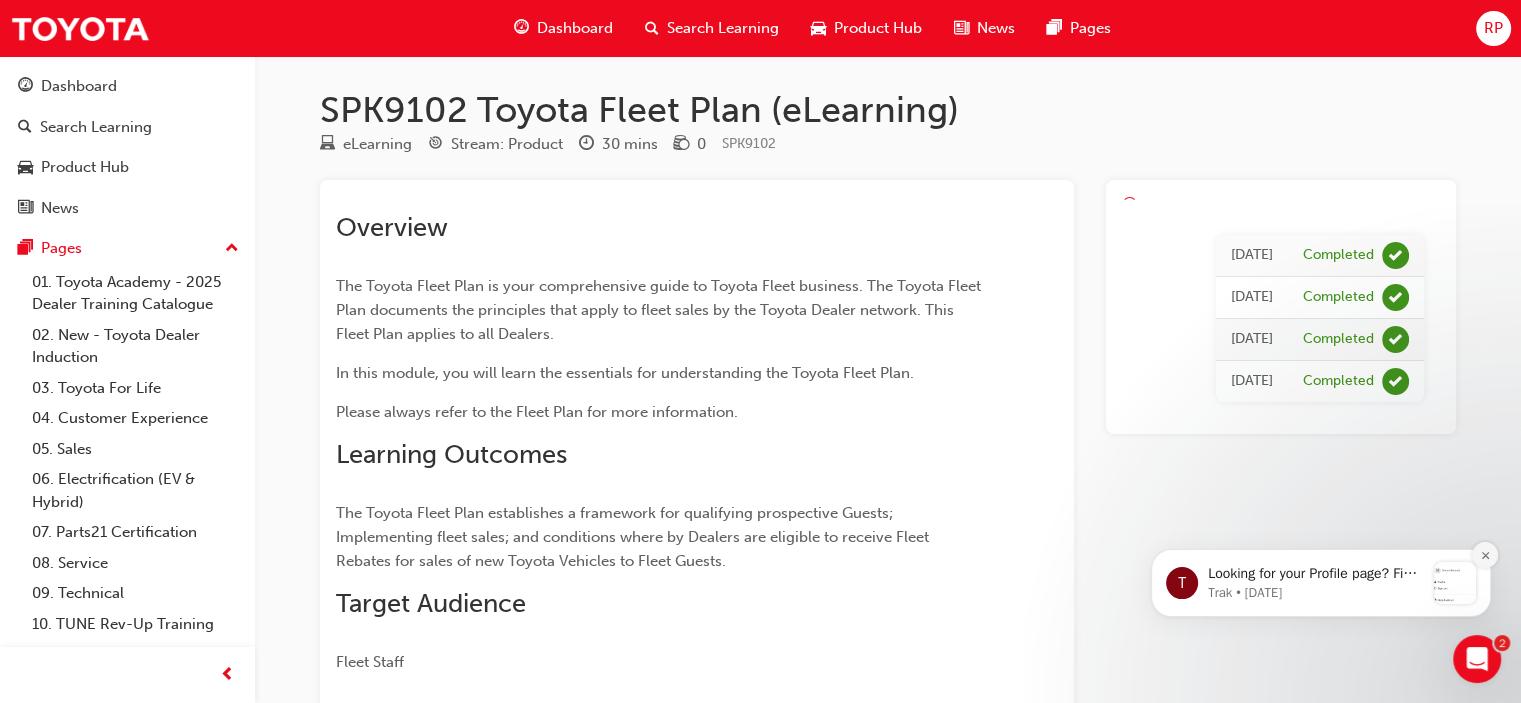 click 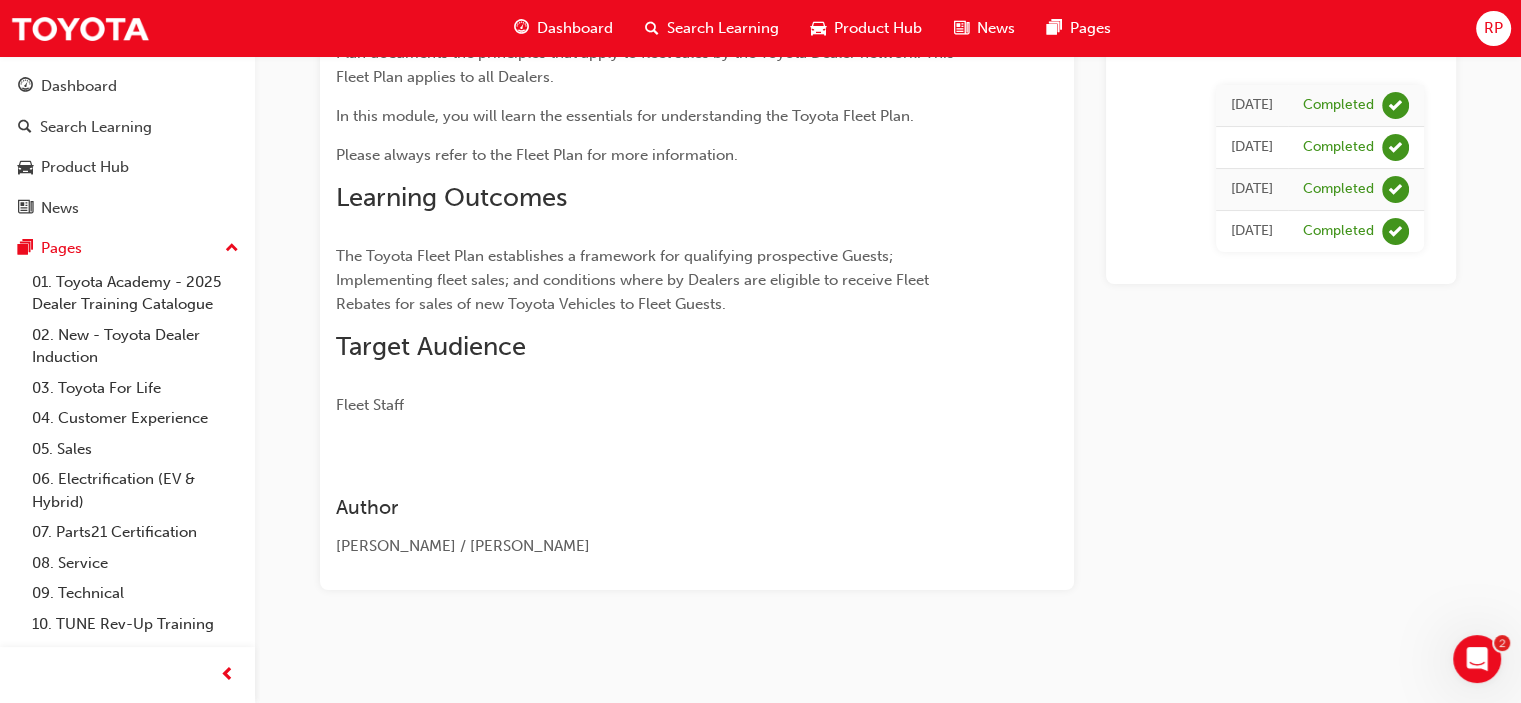 scroll, scrollTop: 0, scrollLeft: 0, axis: both 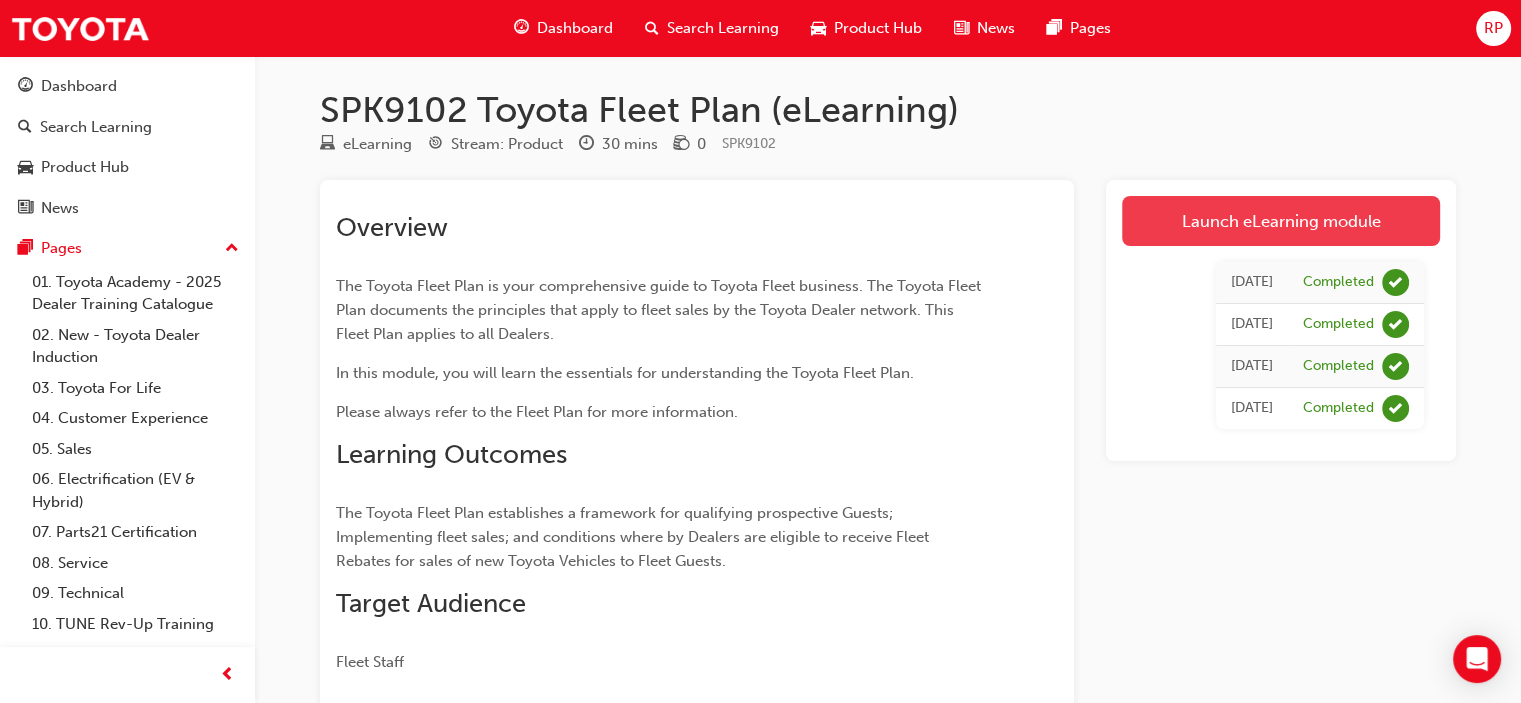 click on "Launch eLearning module" at bounding box center (1281, 221) 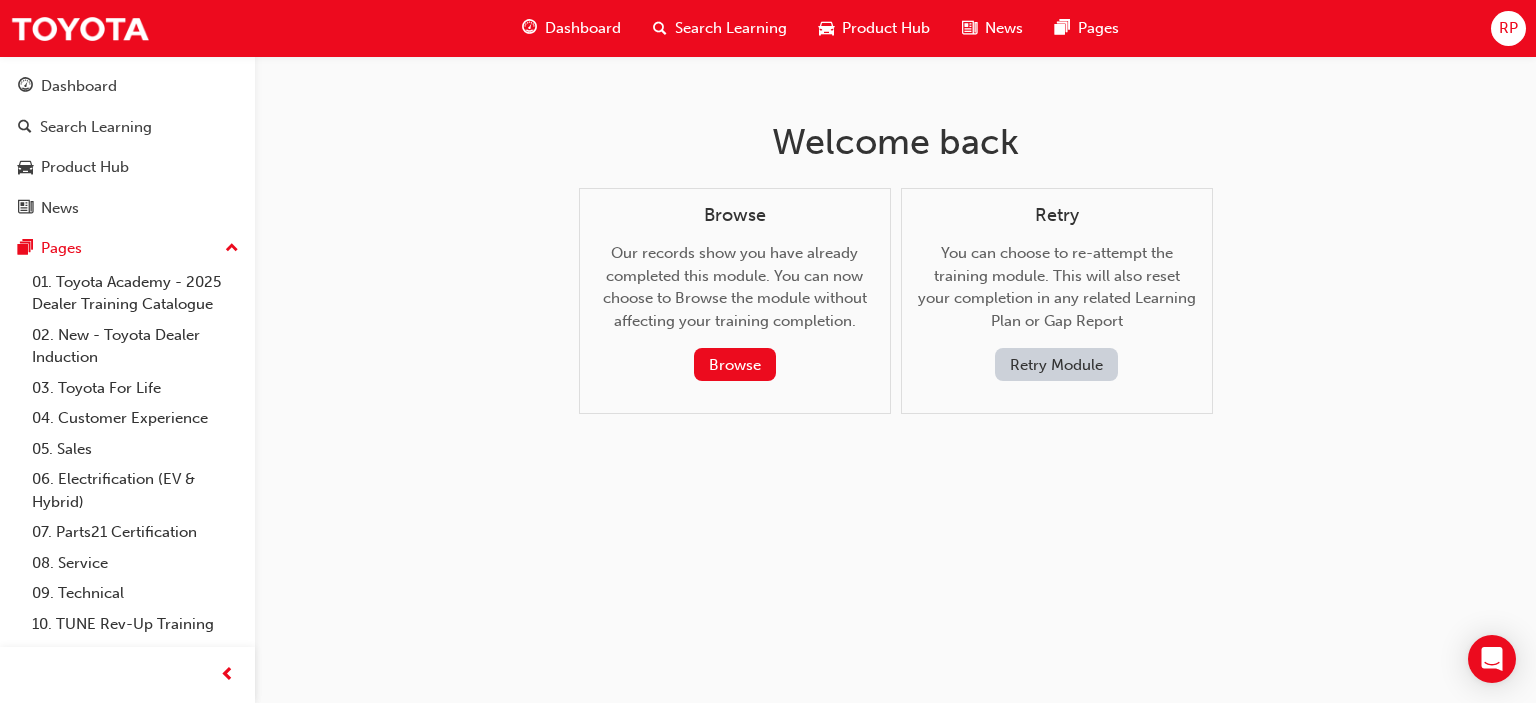 click on "Retry Module" at bounding box center [1056, 364] 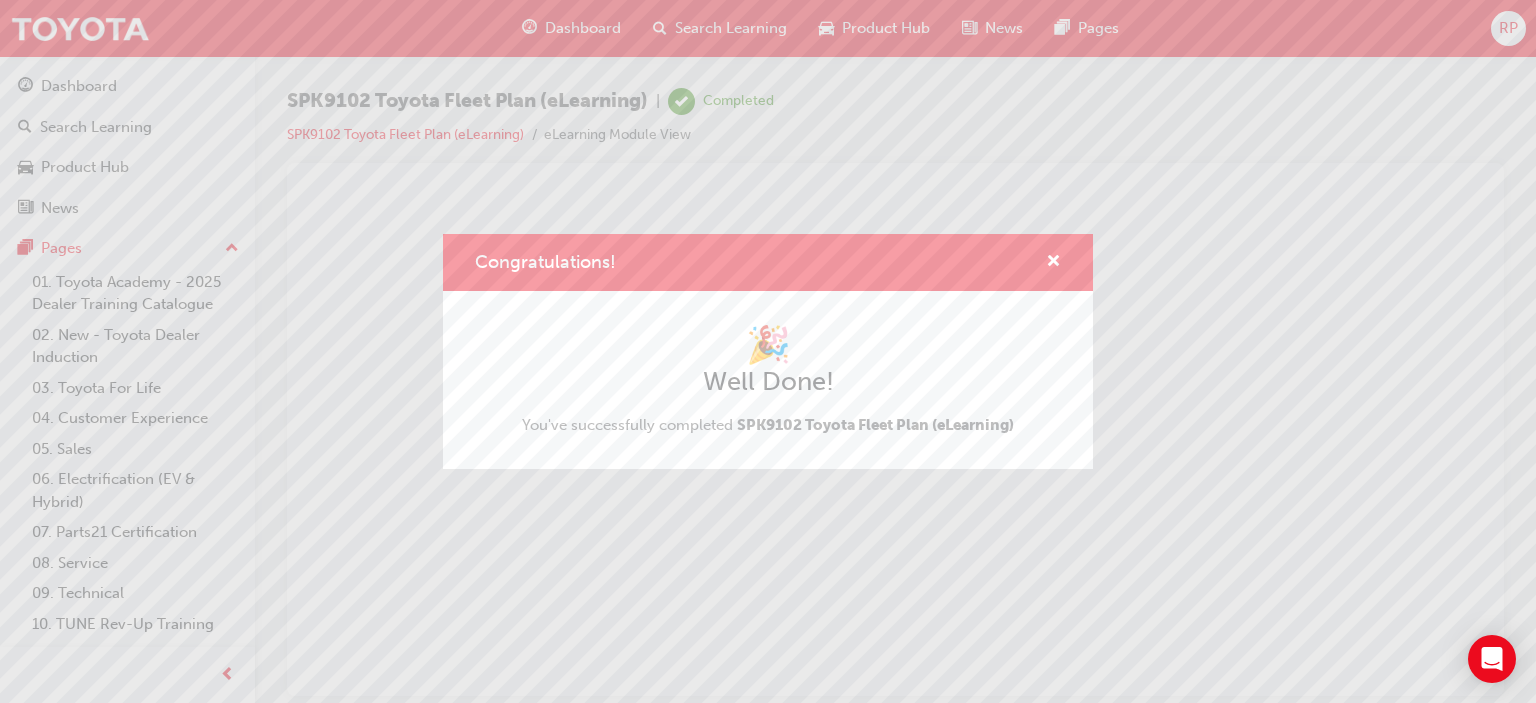 scroll, scrollTop: 0, scrollLeft: 0, axis: both 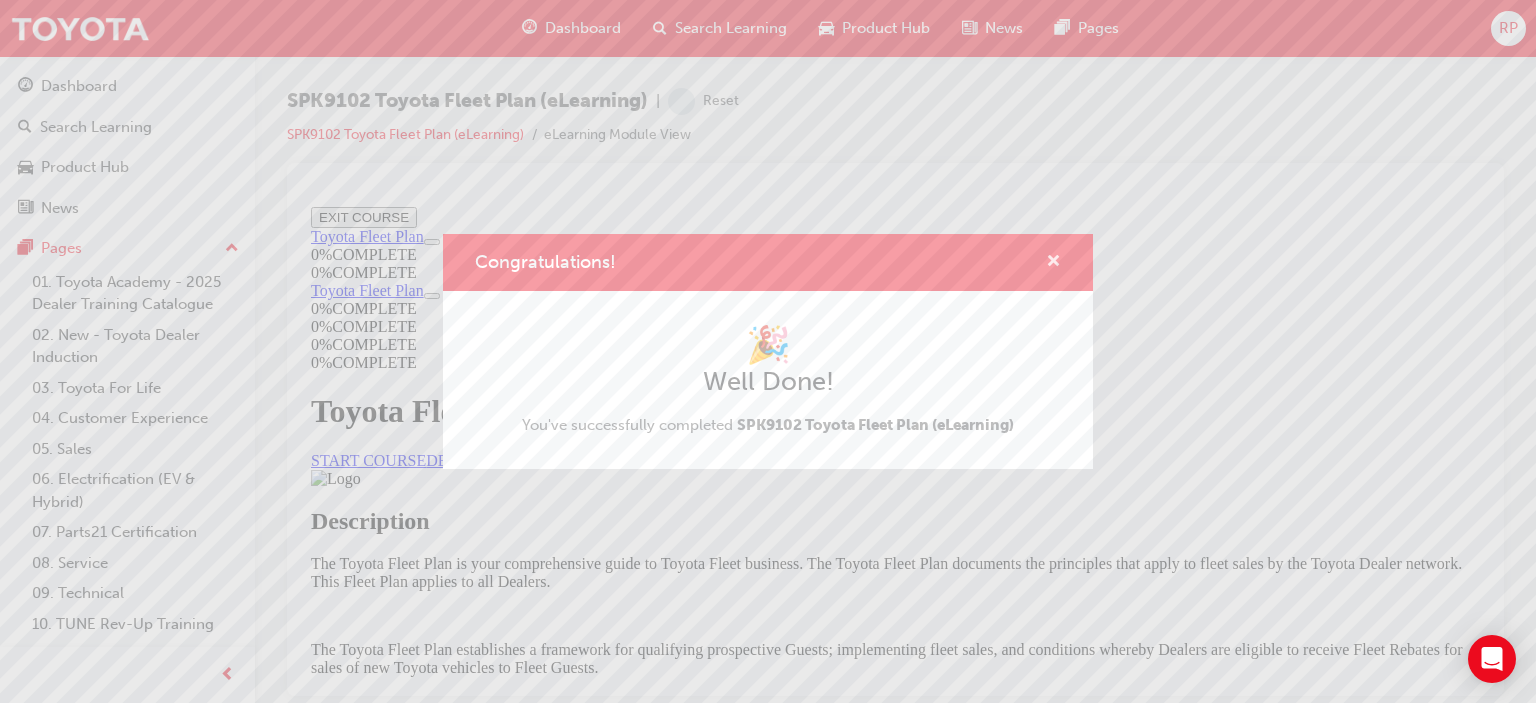 click at bounding box center [1053, 263] 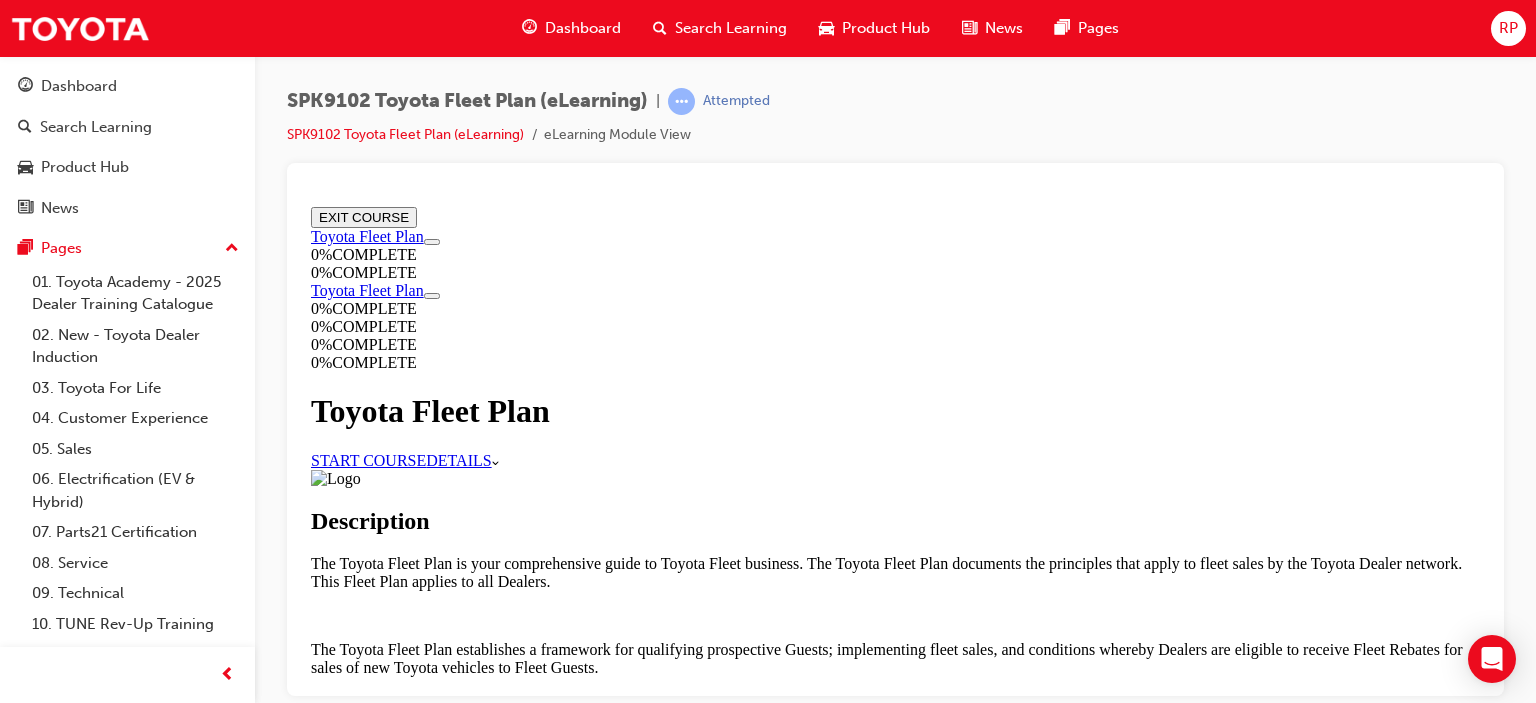 click on "START COURSE" at bounding box center (368, 459) 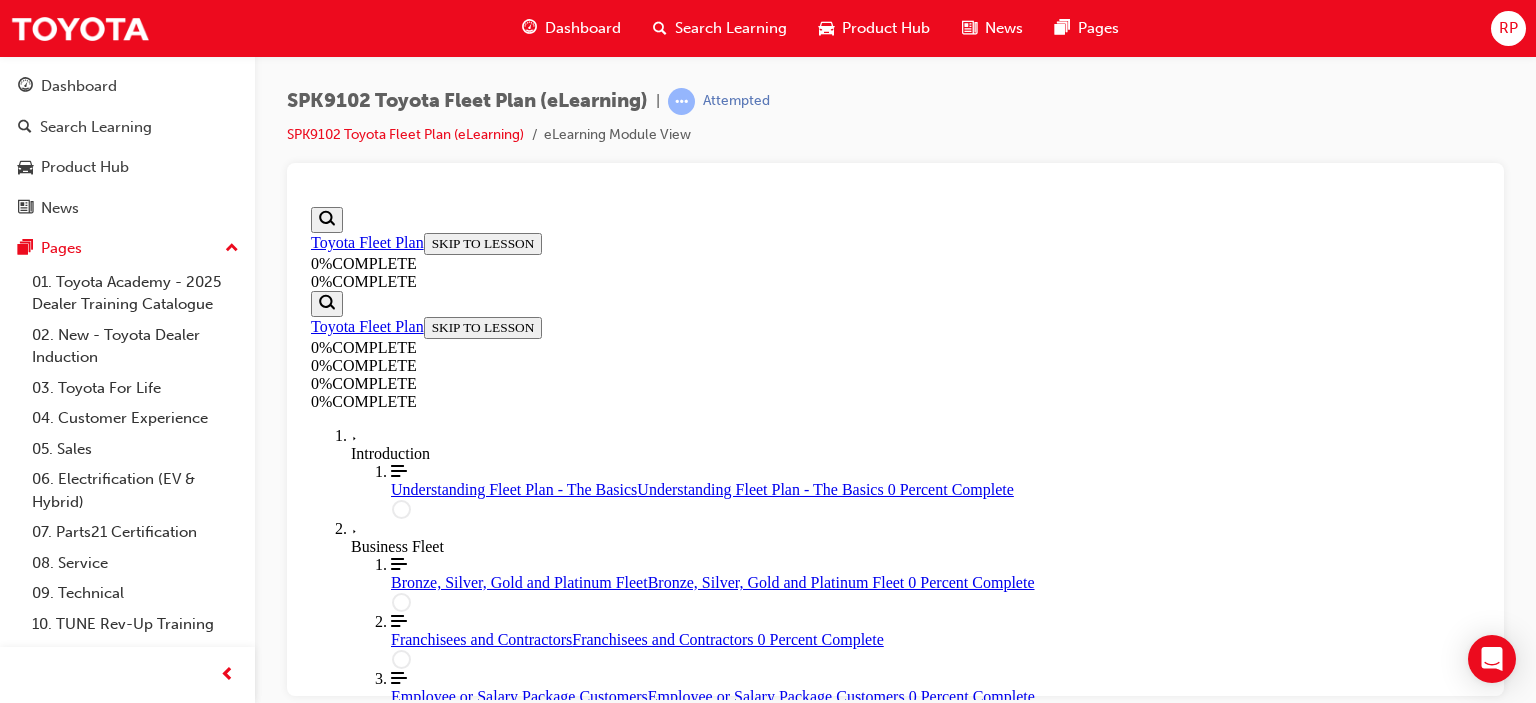 scroll, scrollTop: 69, scrollLeft: 0, axis: vertical 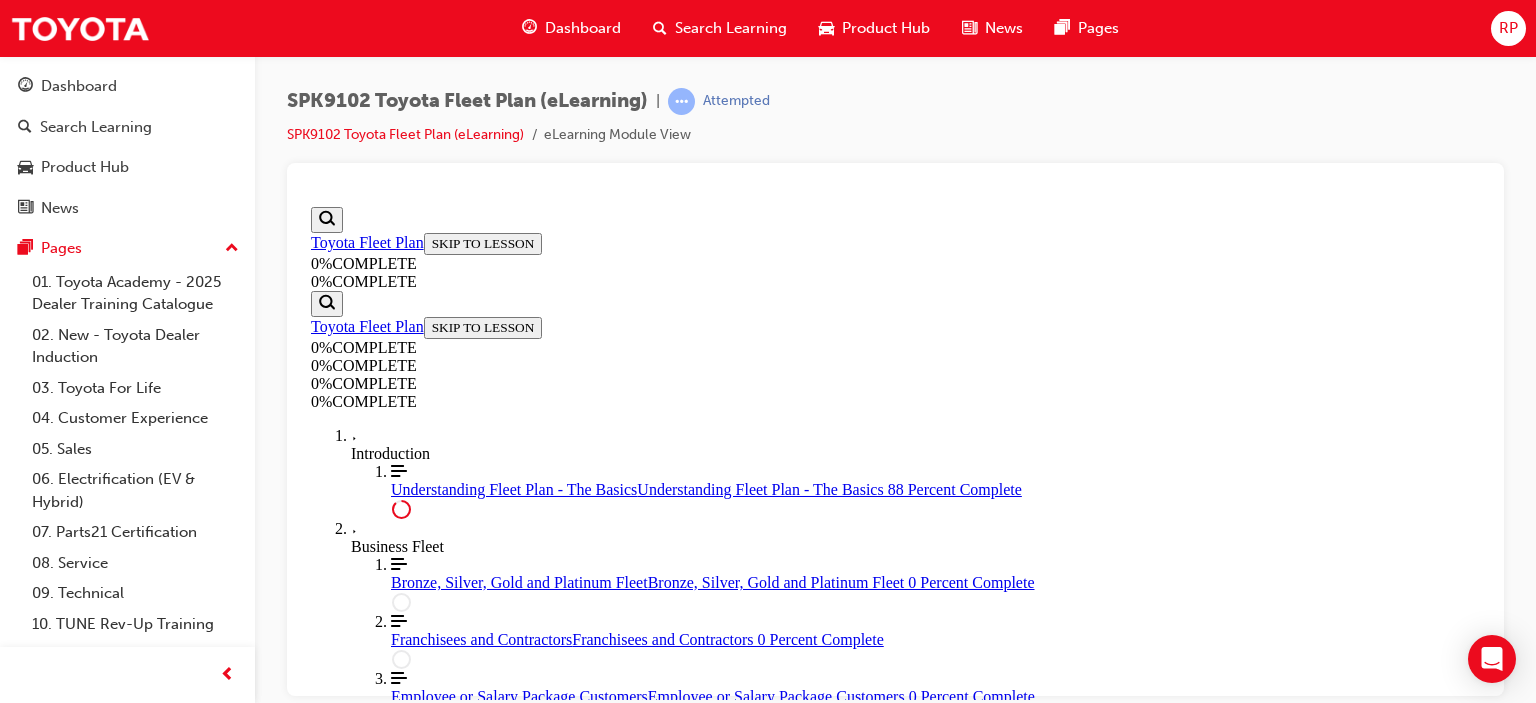 click on "START   More Caret pointing down" at bounding box center (345, 3123) 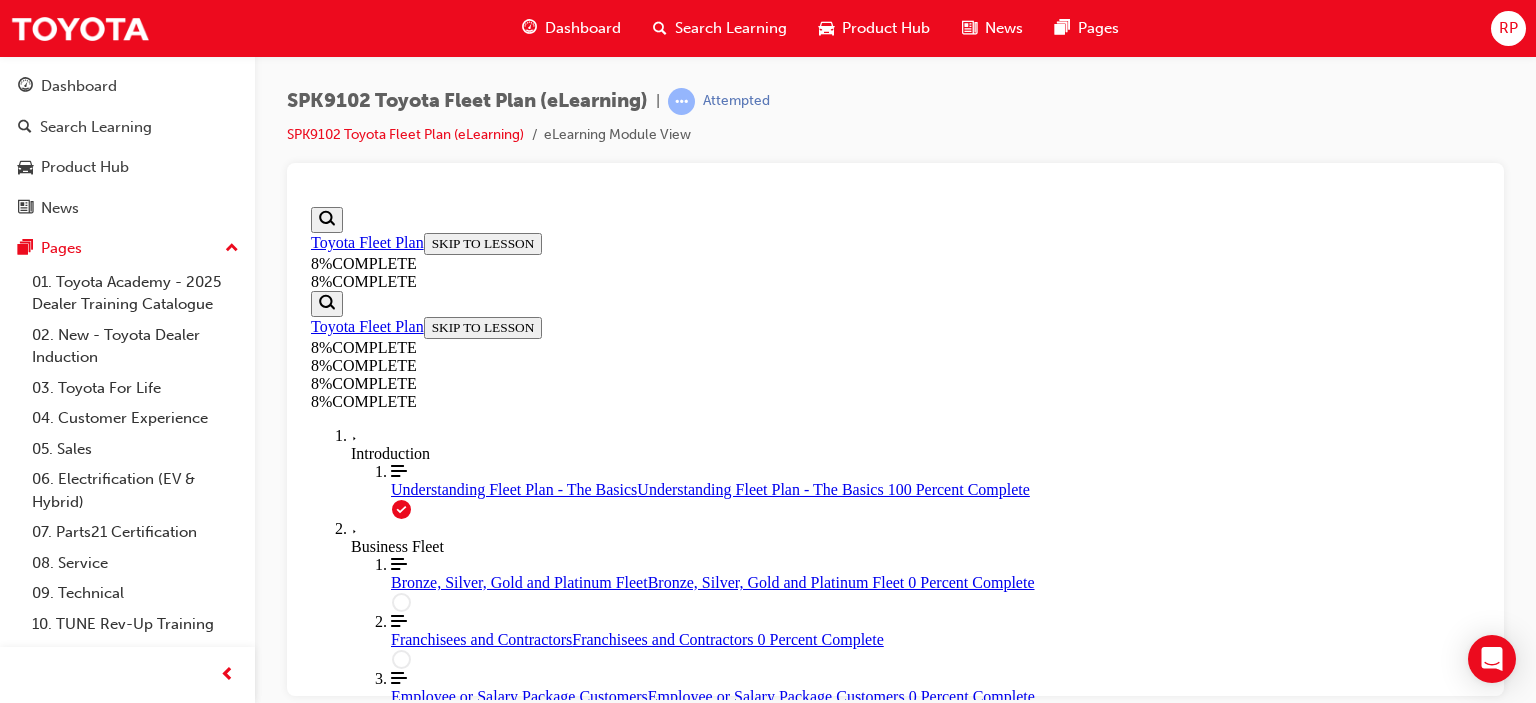 scroll, scrollTop: 0, scrollLeft: 0, axis: both 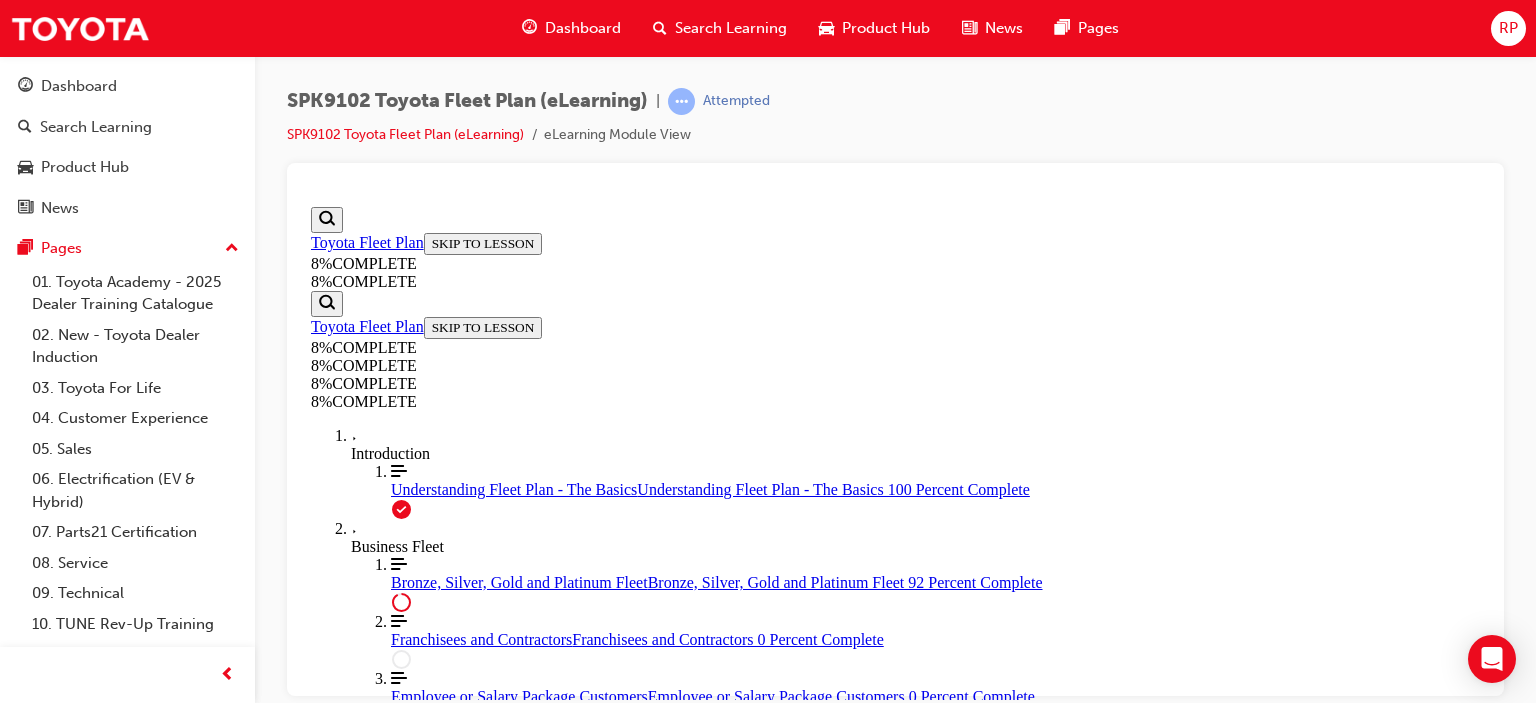 click on "CONTINUE" at bounding box center [354, 8127] 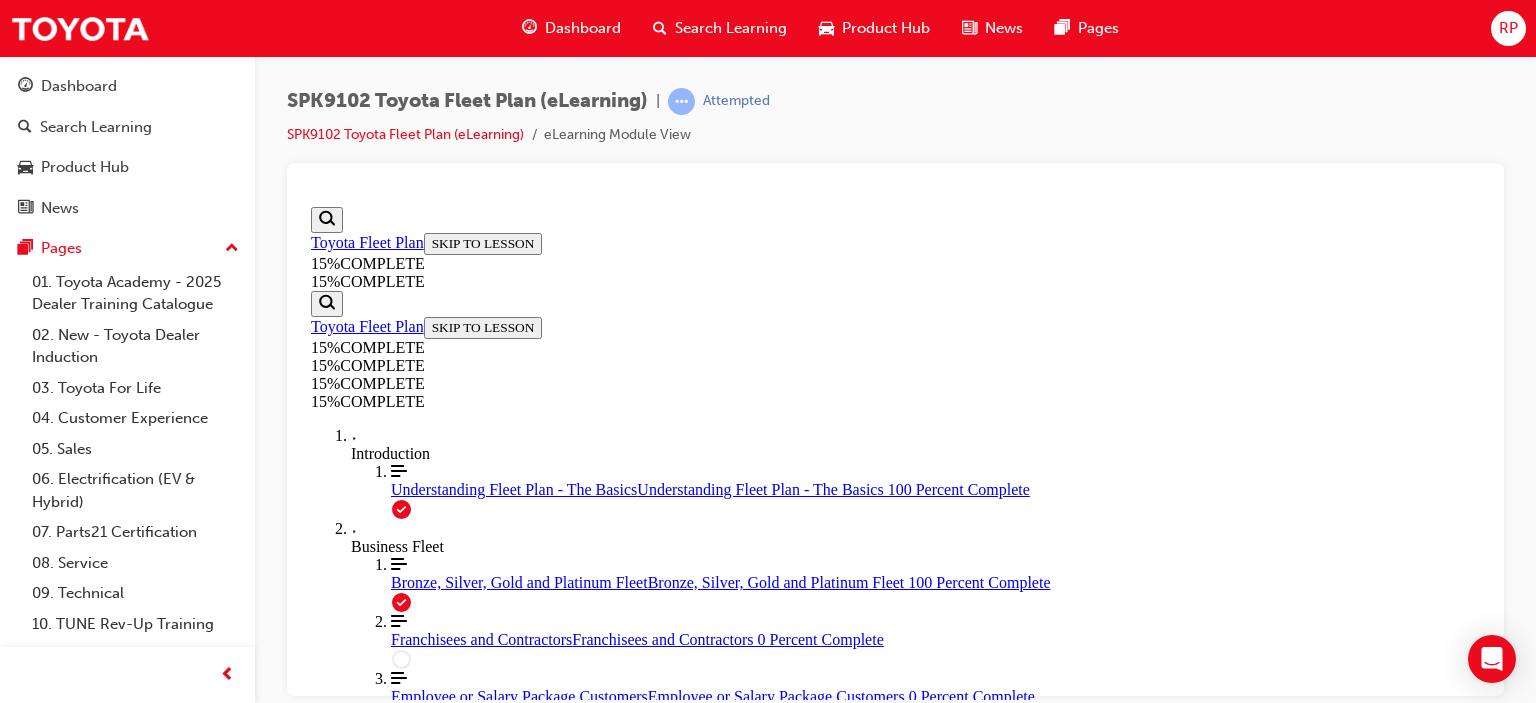 scroll, scrollTop: 0, scrollLeft: 0, axis: both 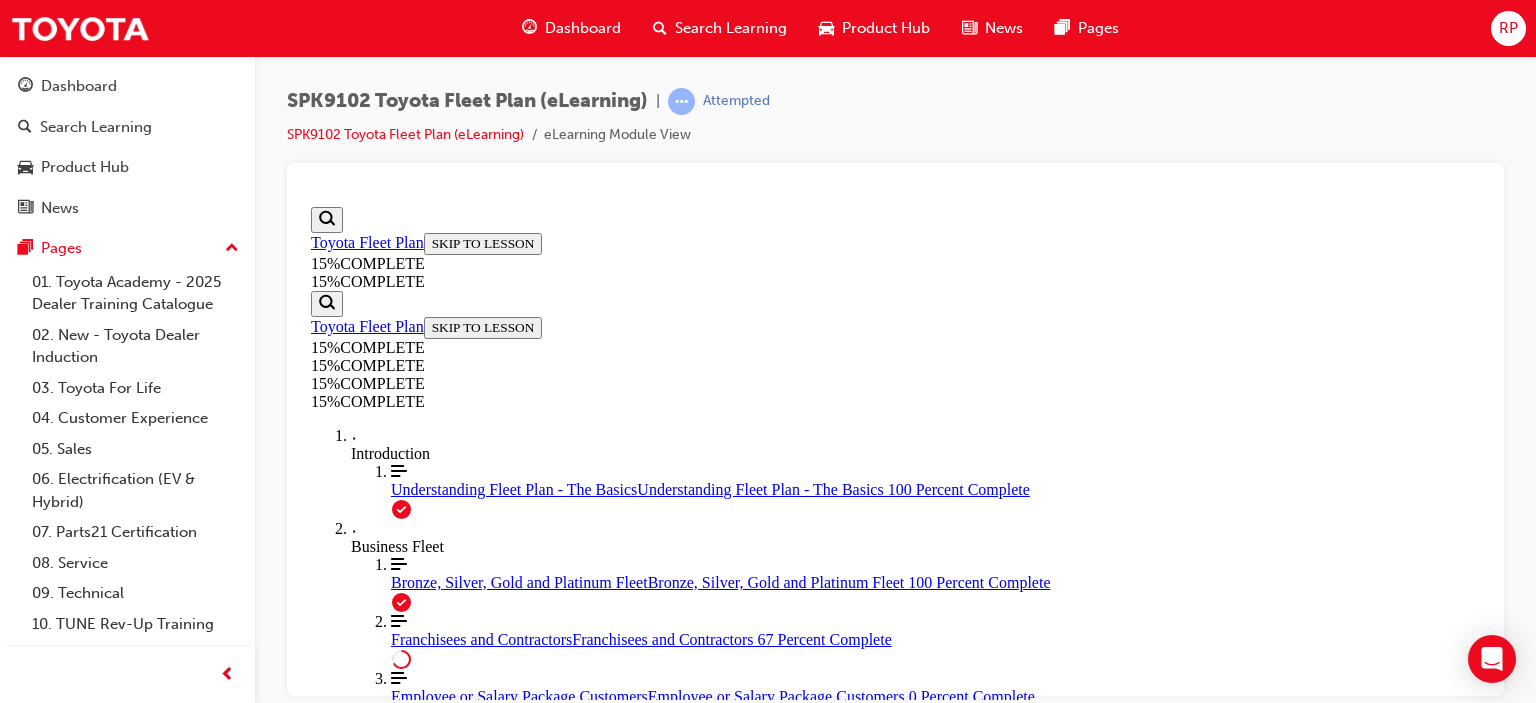 click on "CONTINUE" at bounding box center (354, 2014) 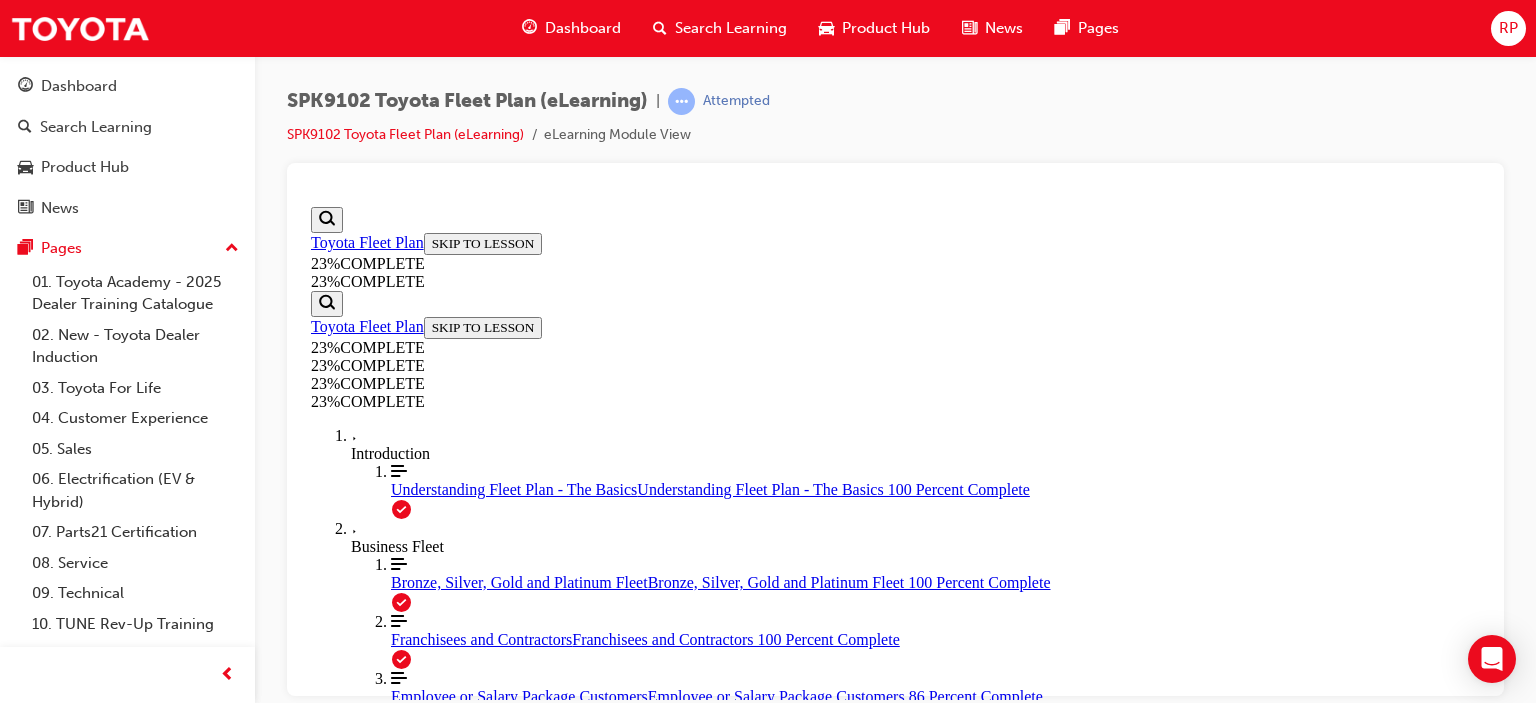 scroll, scrollTop: 2469, scrollLeft: 0, axis: vertical 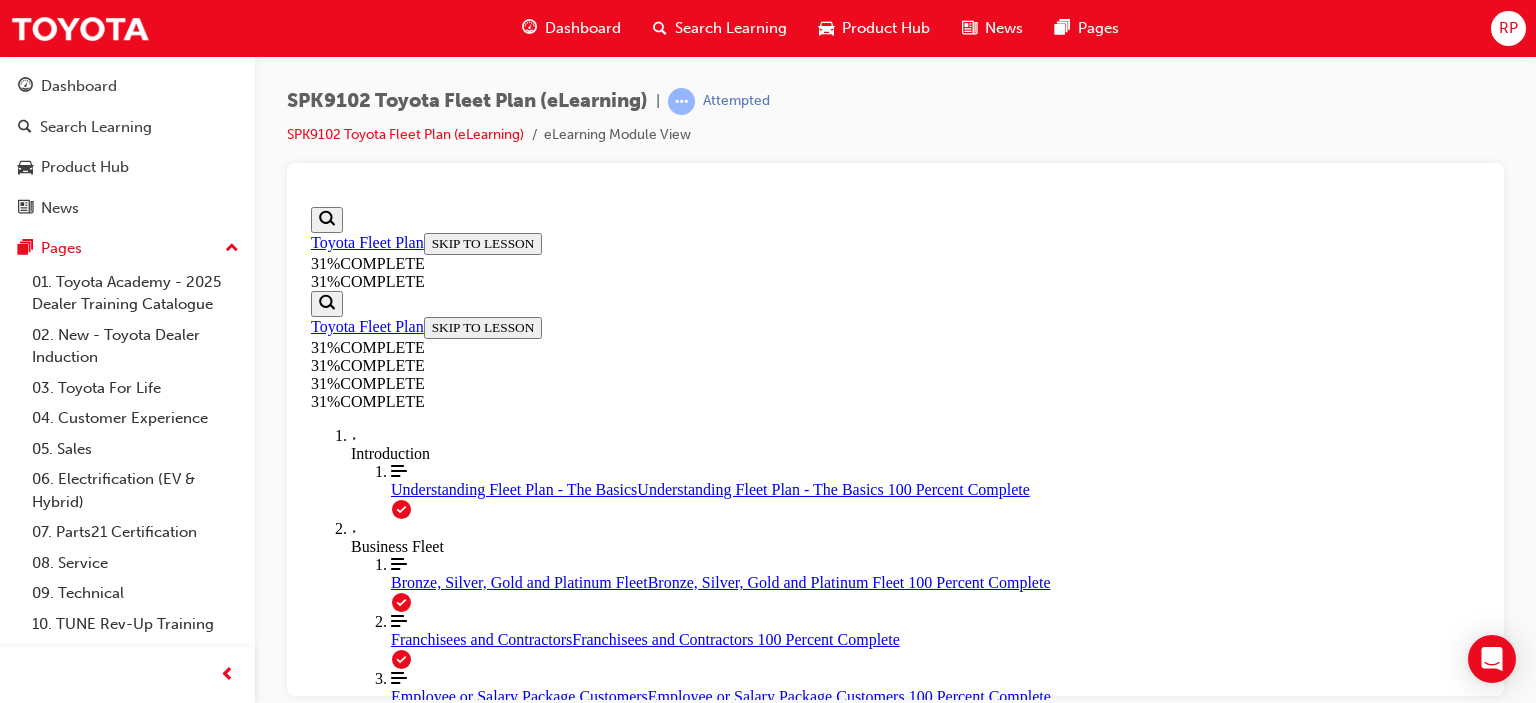 click on "CONTINUE" at bounding box center (354, 3365) 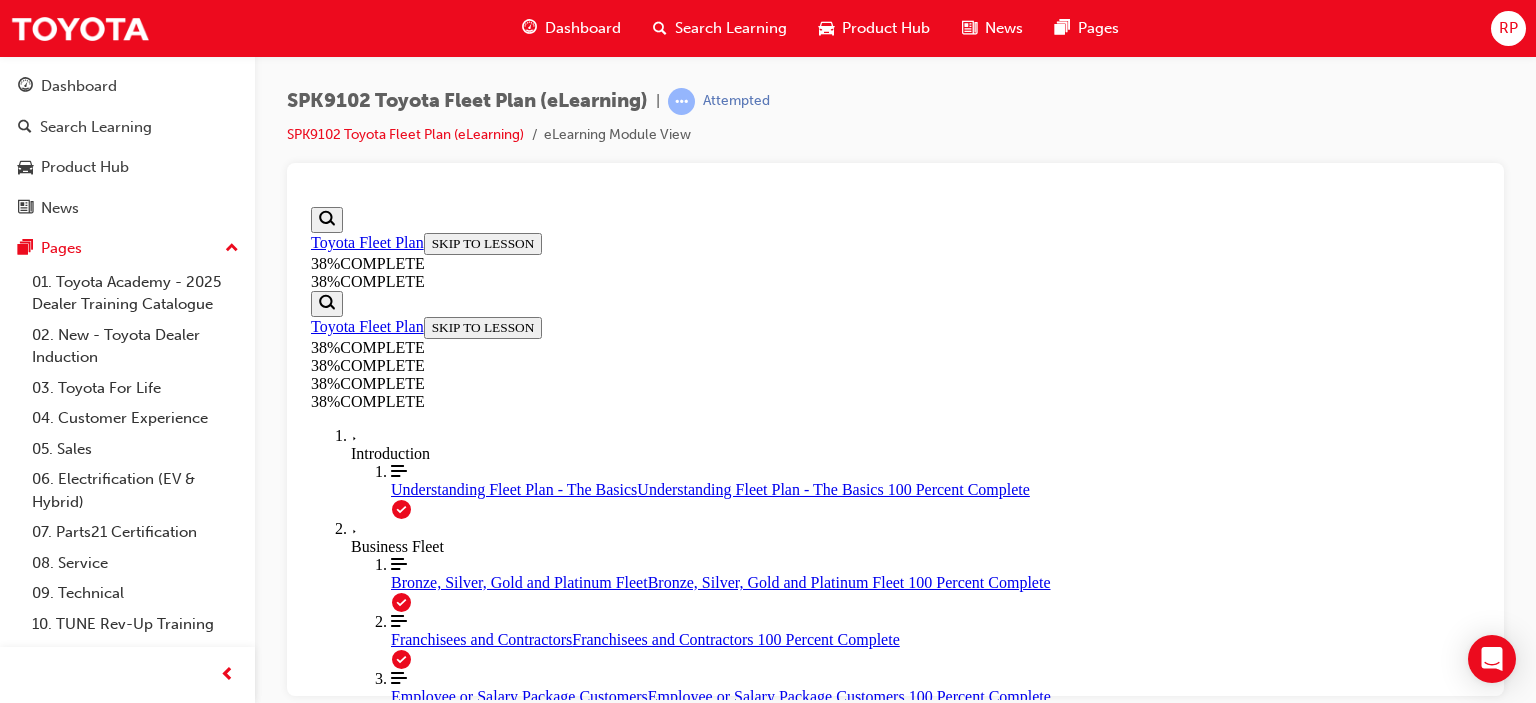scroll, scrollTop: 0, scrollLeft: 0, axis: both 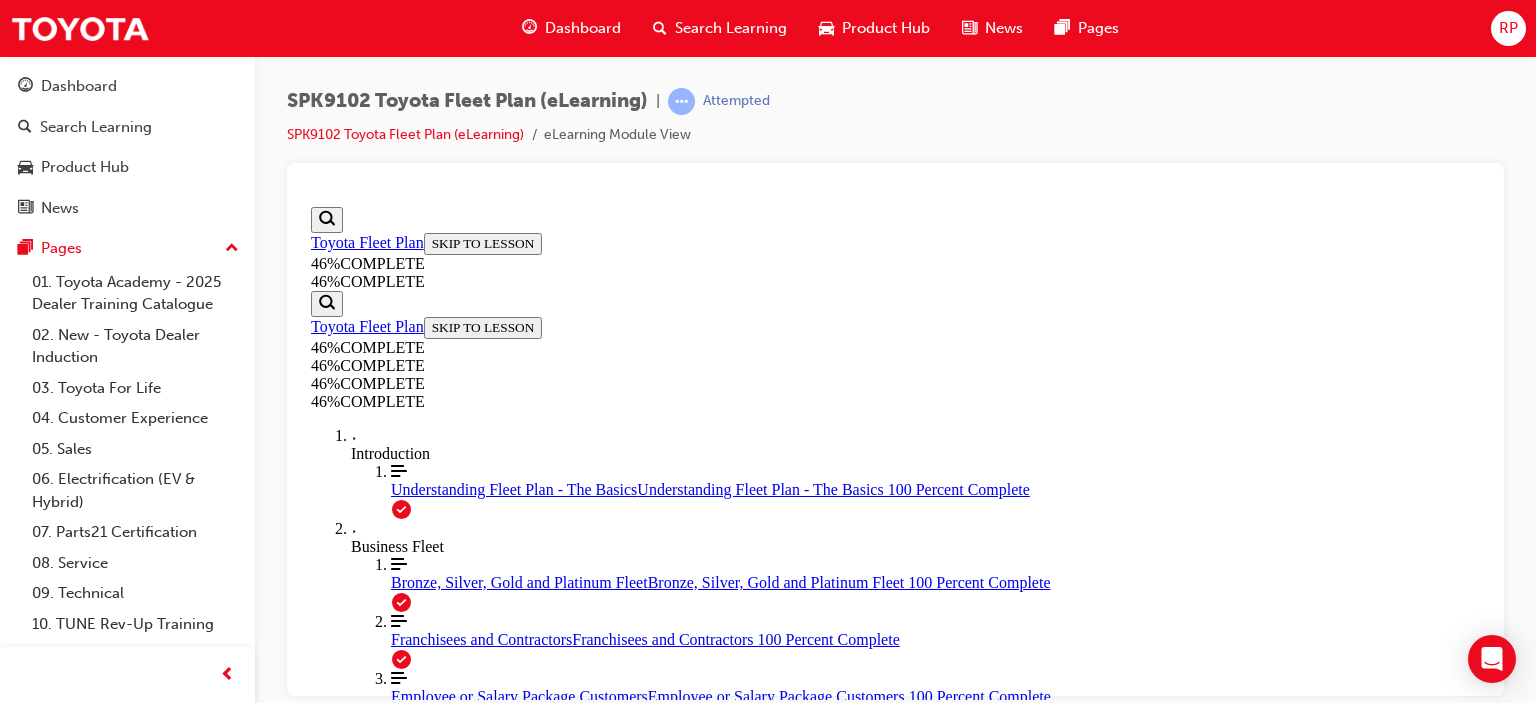 click on "CONTINUE" at bounding box center (354, 5198) 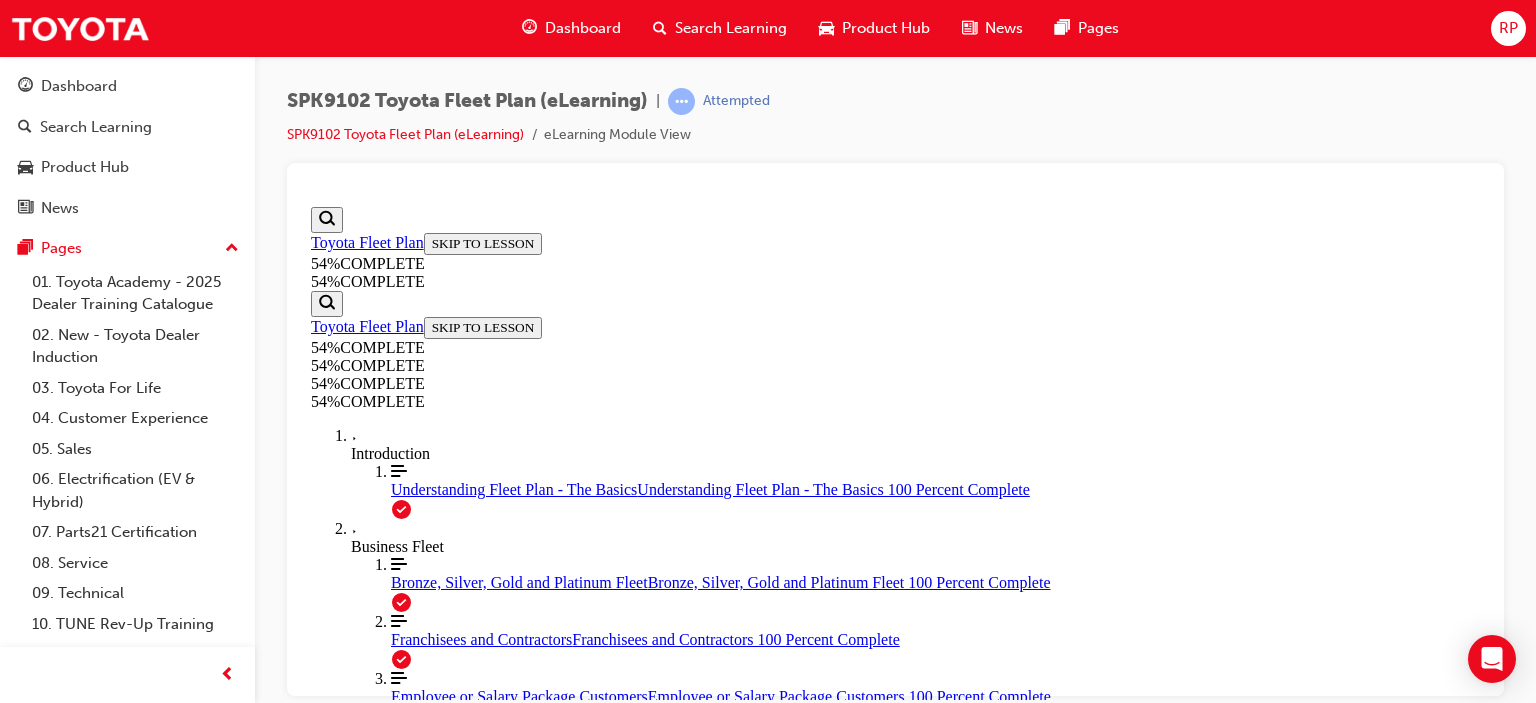 scroll, scrollTop: 1104, scrollLeft: 0, axis: vertical 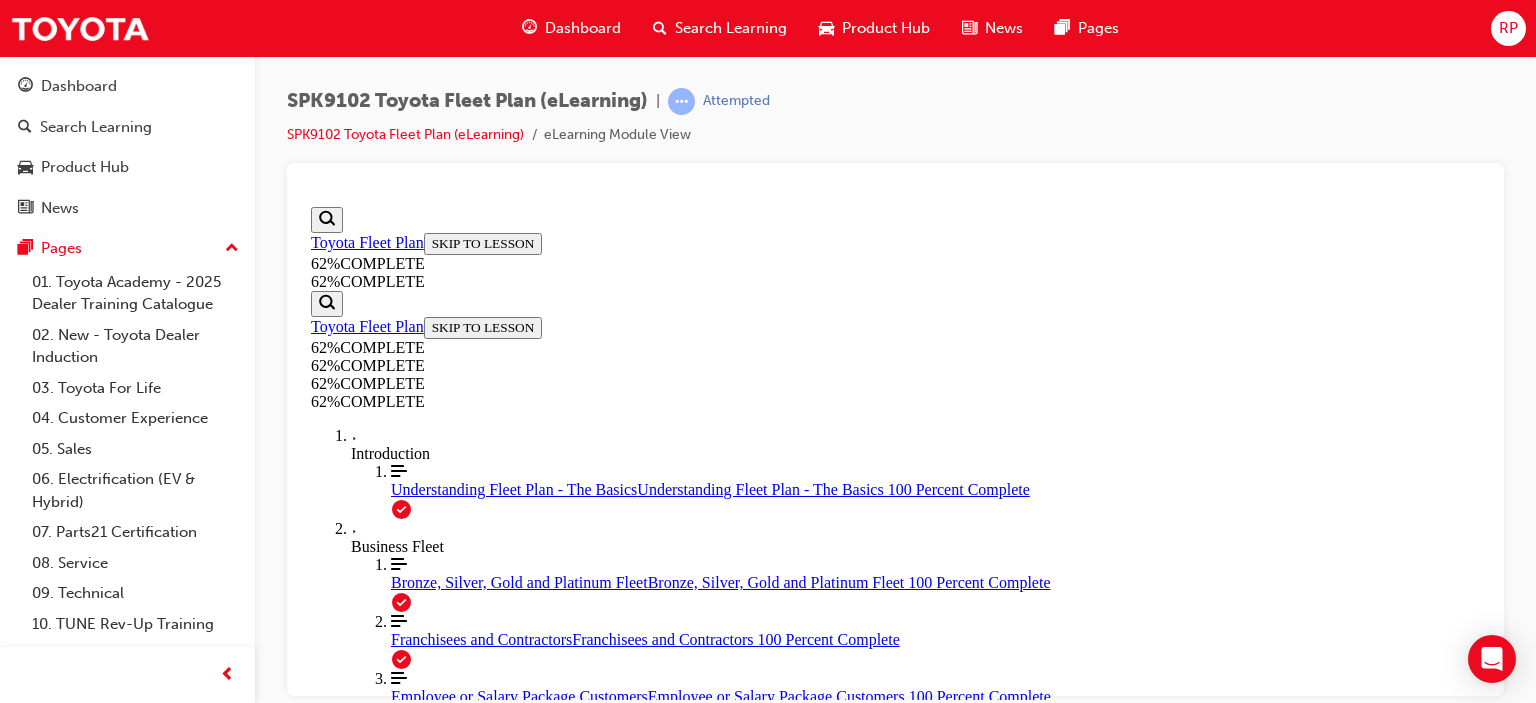 click on "CONTINUE" at bounding box center (354, 2451) 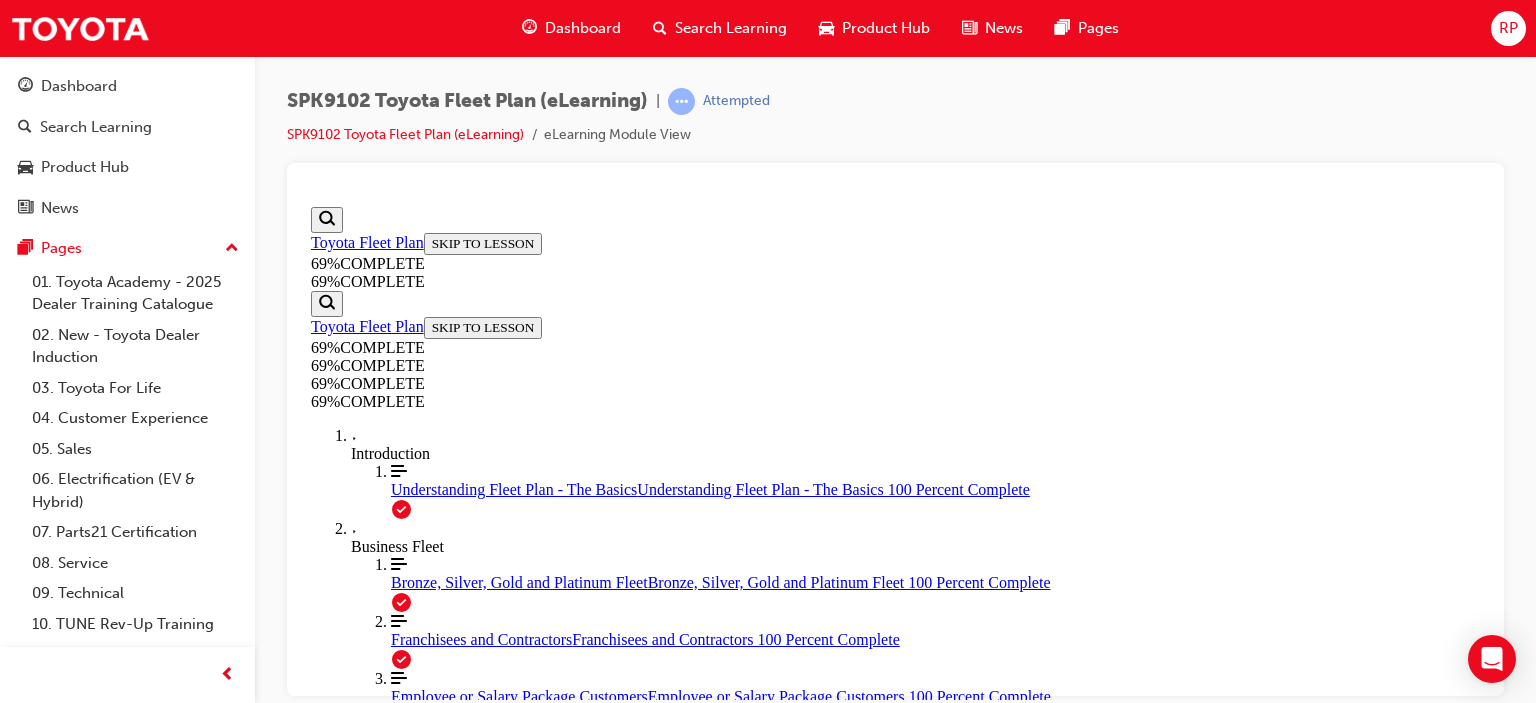 scroll, scrollTop: 0, scrollLeft: 0, axis: both 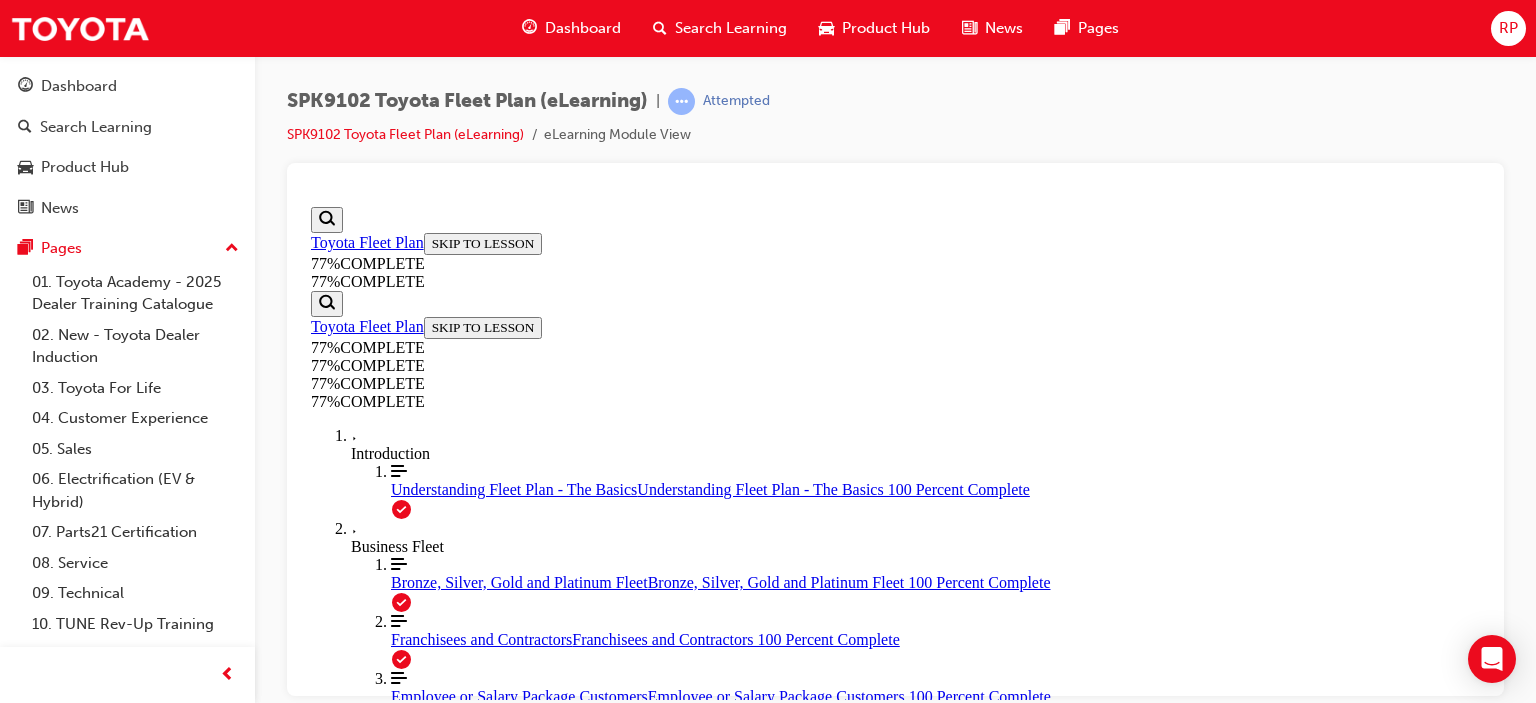 click on "CONTINUE" at bounding box center [354, 3956] 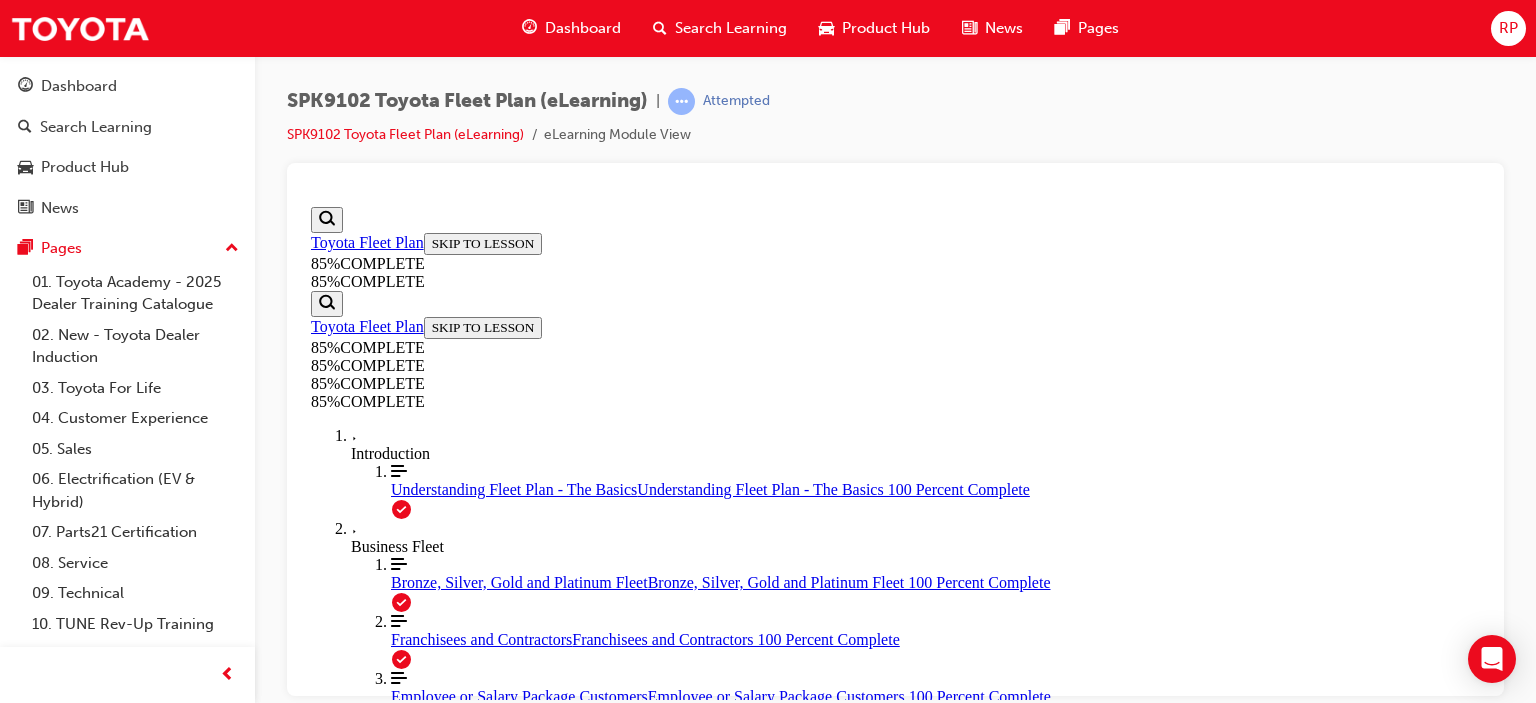 scroll, scrollTop: 7043, scrollLeft: 0, axis: vertical 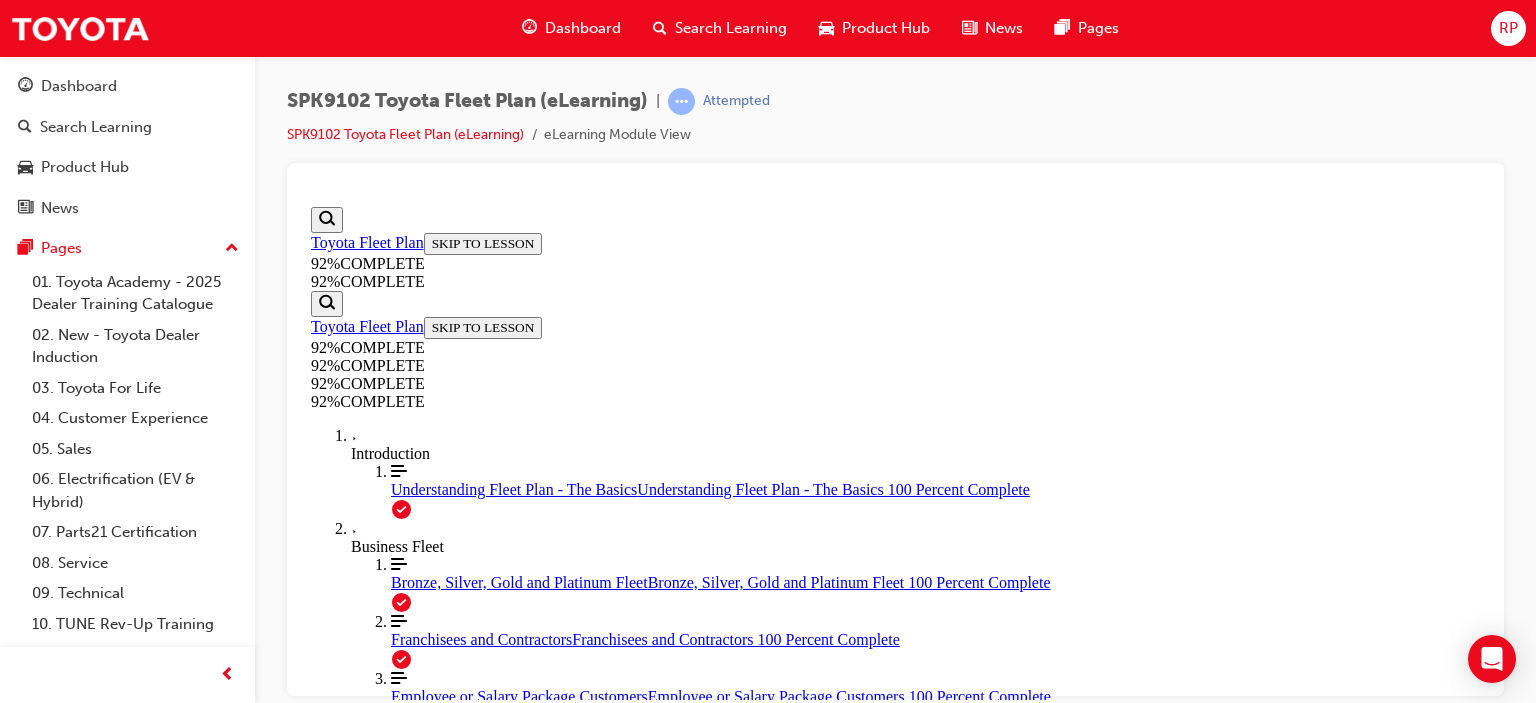 click on "START QUIZ" at bounding box center (356, 1588) 